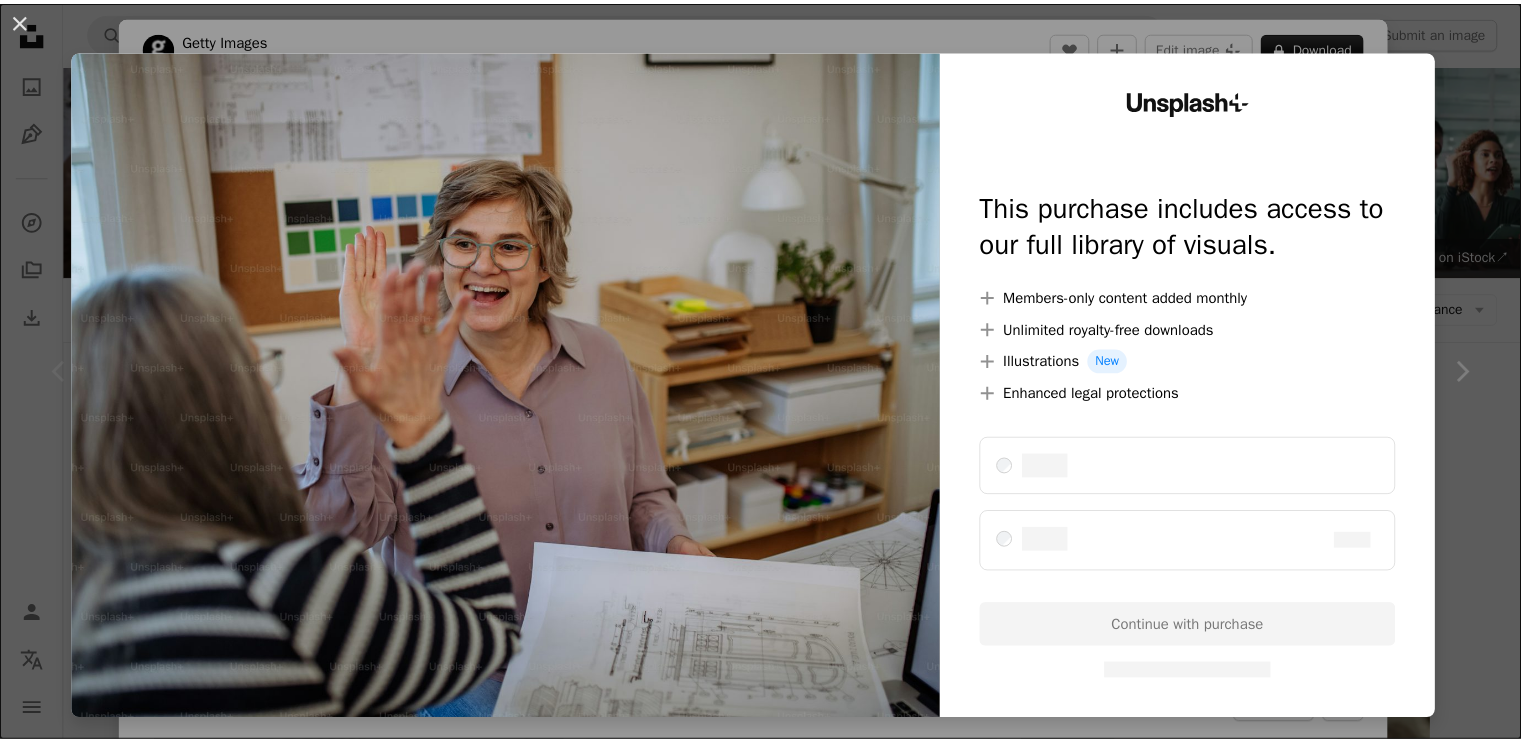 scroll, scrollTop: 350, scrollLeft: 0, axis: vertical 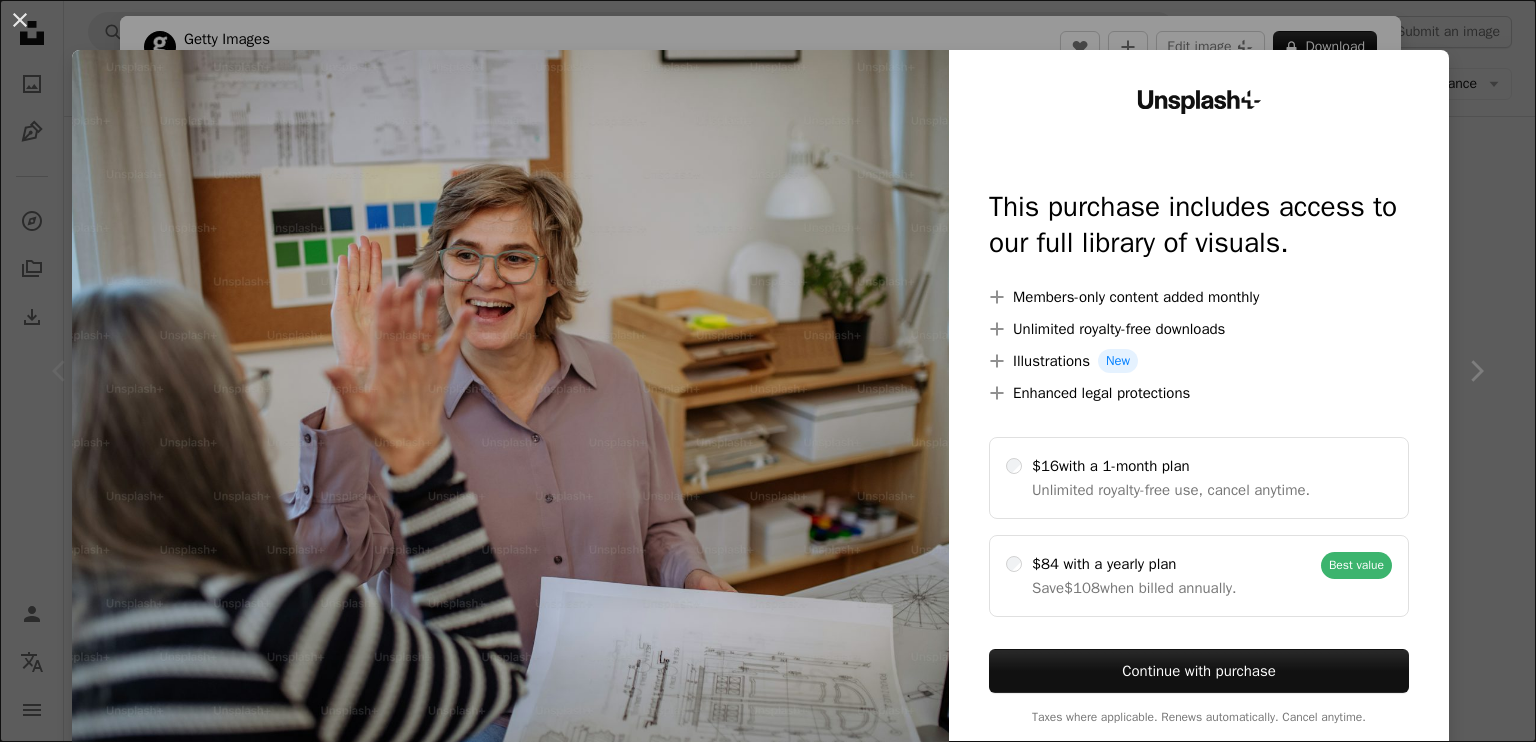 click on "An X shape Unsplash+ This purchase includes access to our full library of visuals. A plus sign Members-only content added monthly A plus sign Unlimited royalty-free downloads A plus sign Illustrations  New A plus sign Enhanced legal protections $16  with a 1-month plan Unlimited royalty-free use, cancel anytime. $84   with a yearly plan Save  $108  when billed annually. Best value Continue with purchase Taxes where applicable. Renews automatically. Cancel anytime." at bounding box center [768, 371] 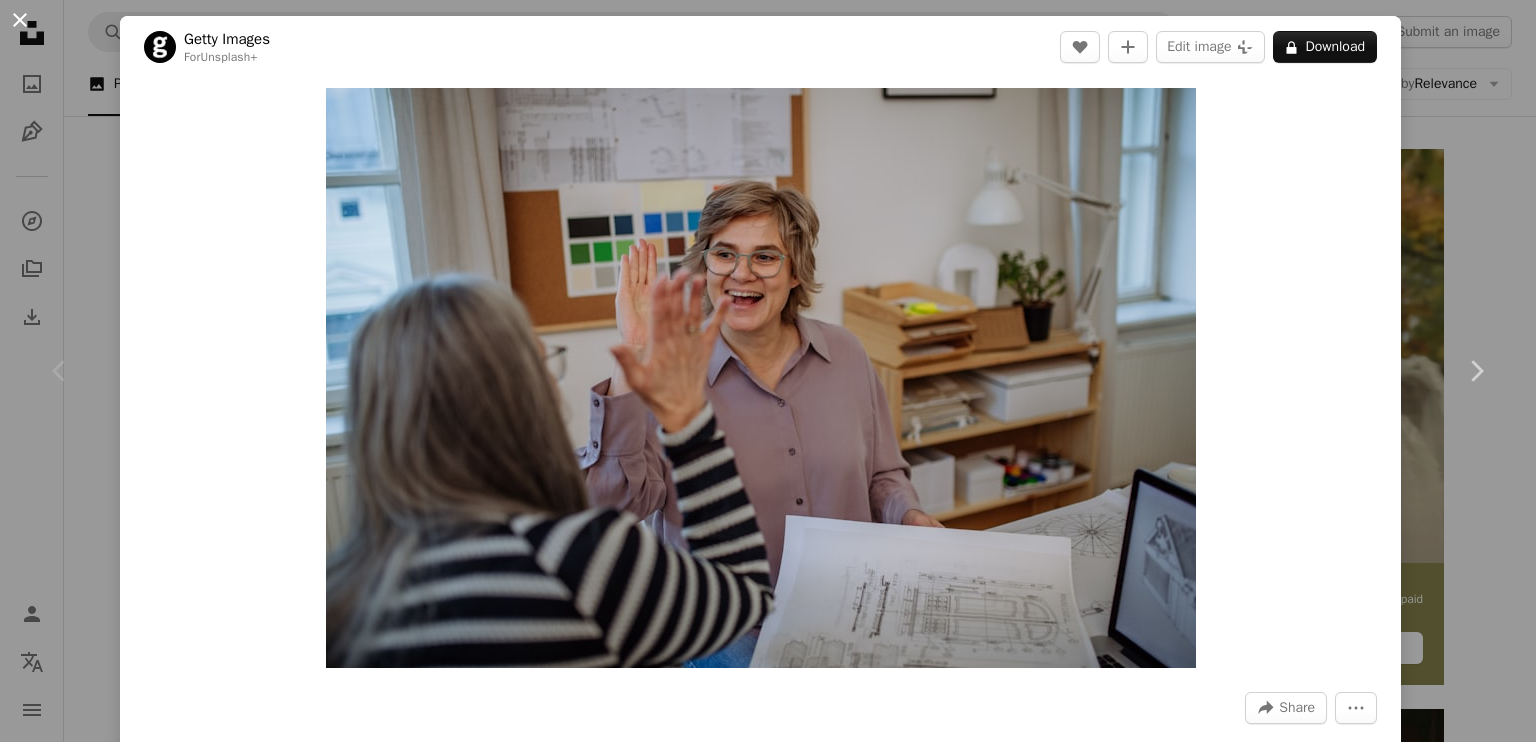 click on "An X shape" at bounding box center (20, 20) 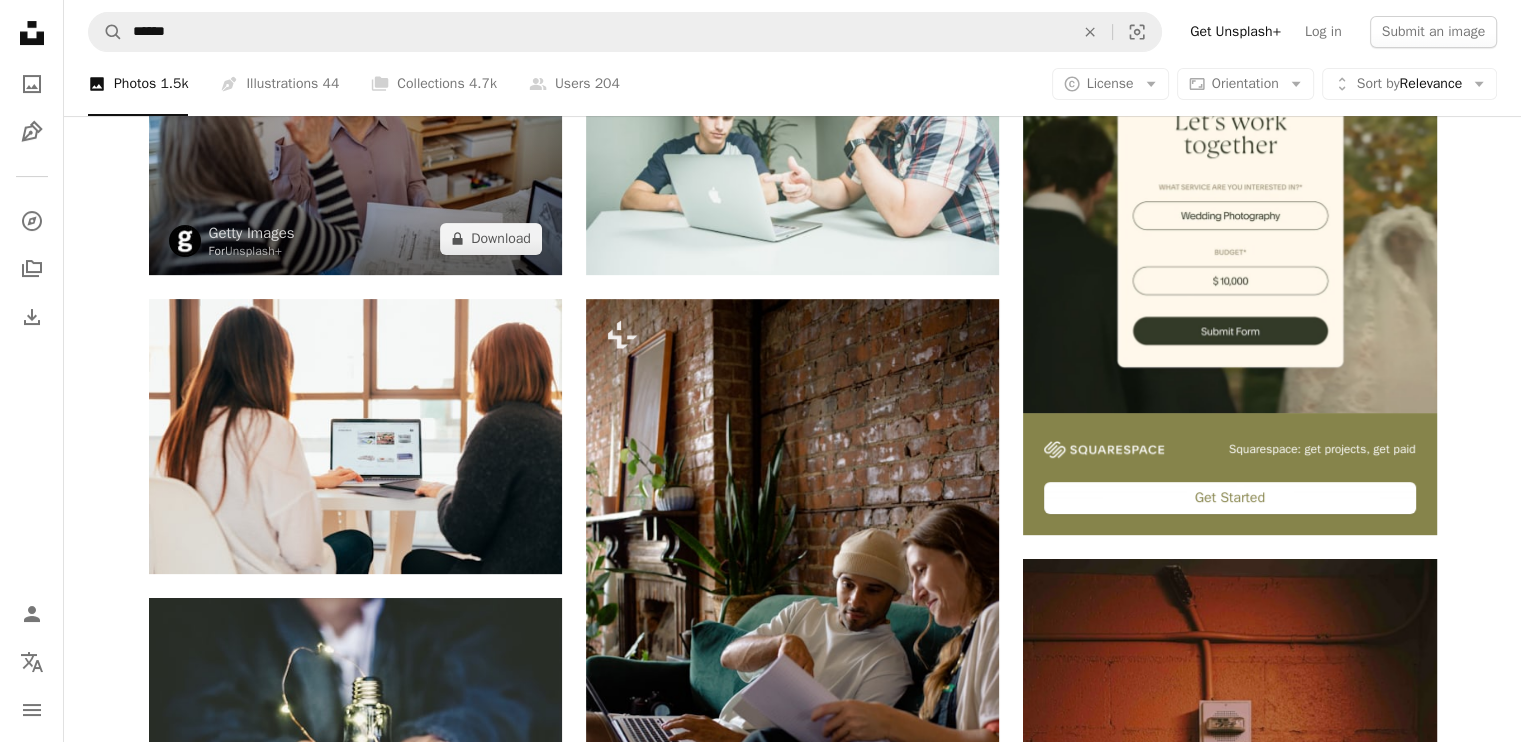 scroll, scrollTop: 575, scrollLeft: 0, axis: vertical 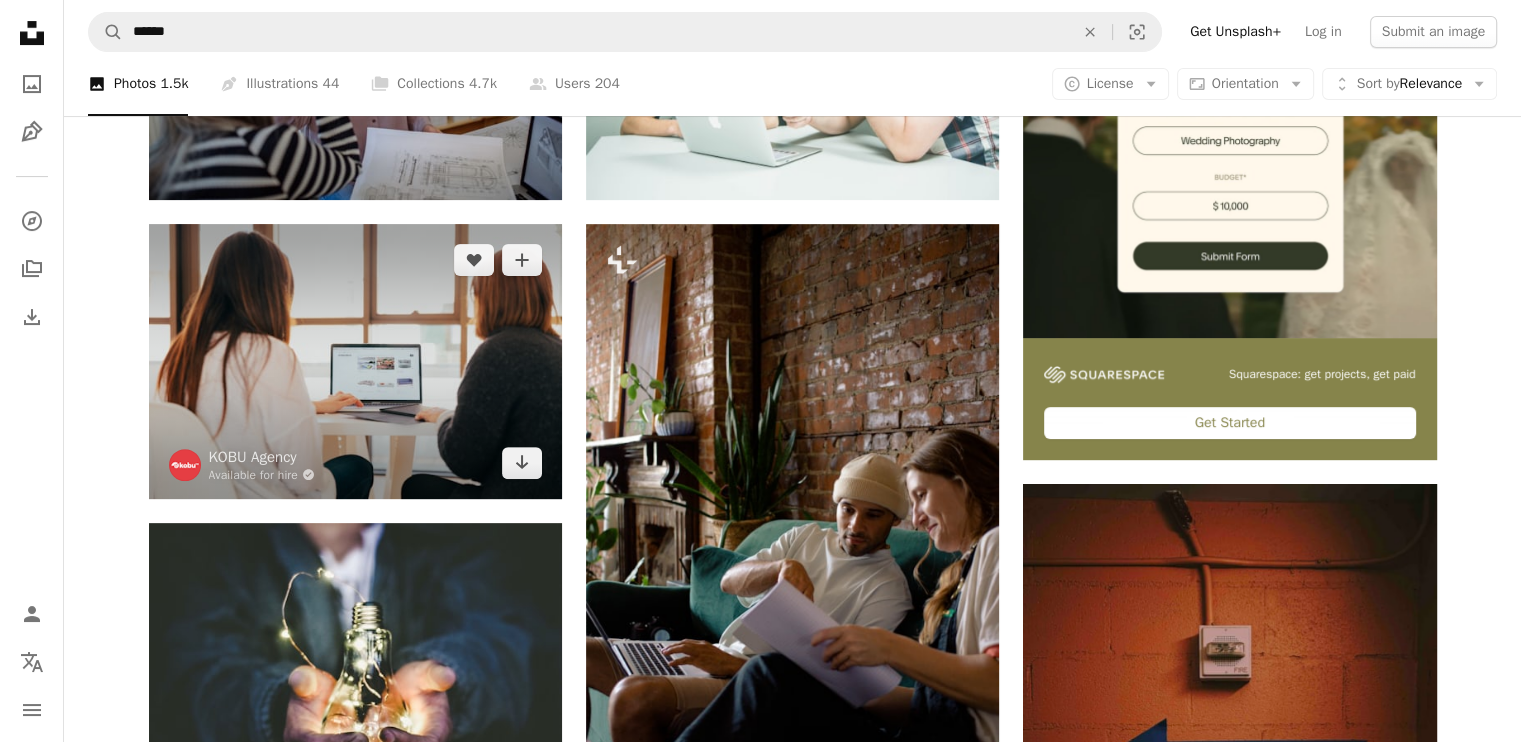 click at bounding box center [355, 361] 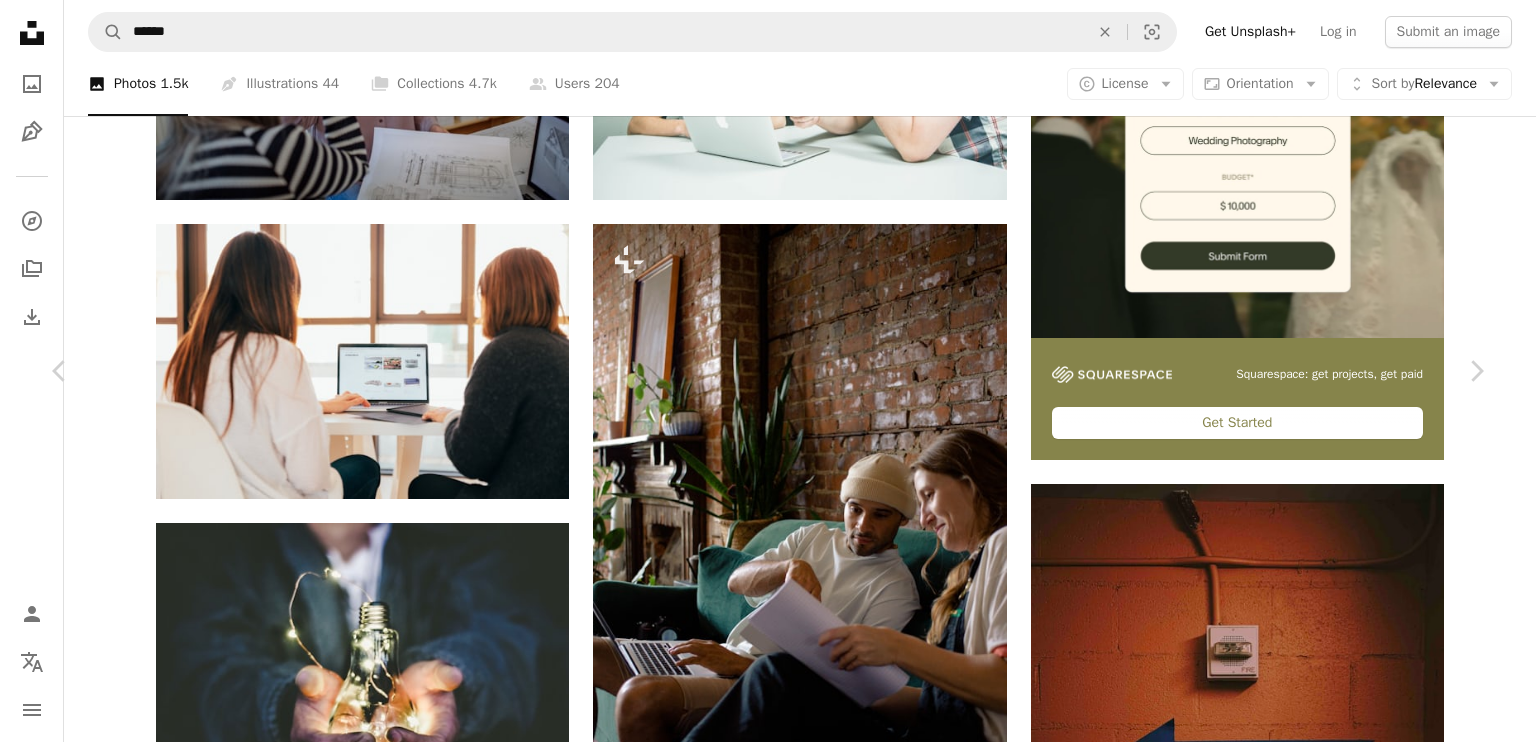 click on "Chevron down" 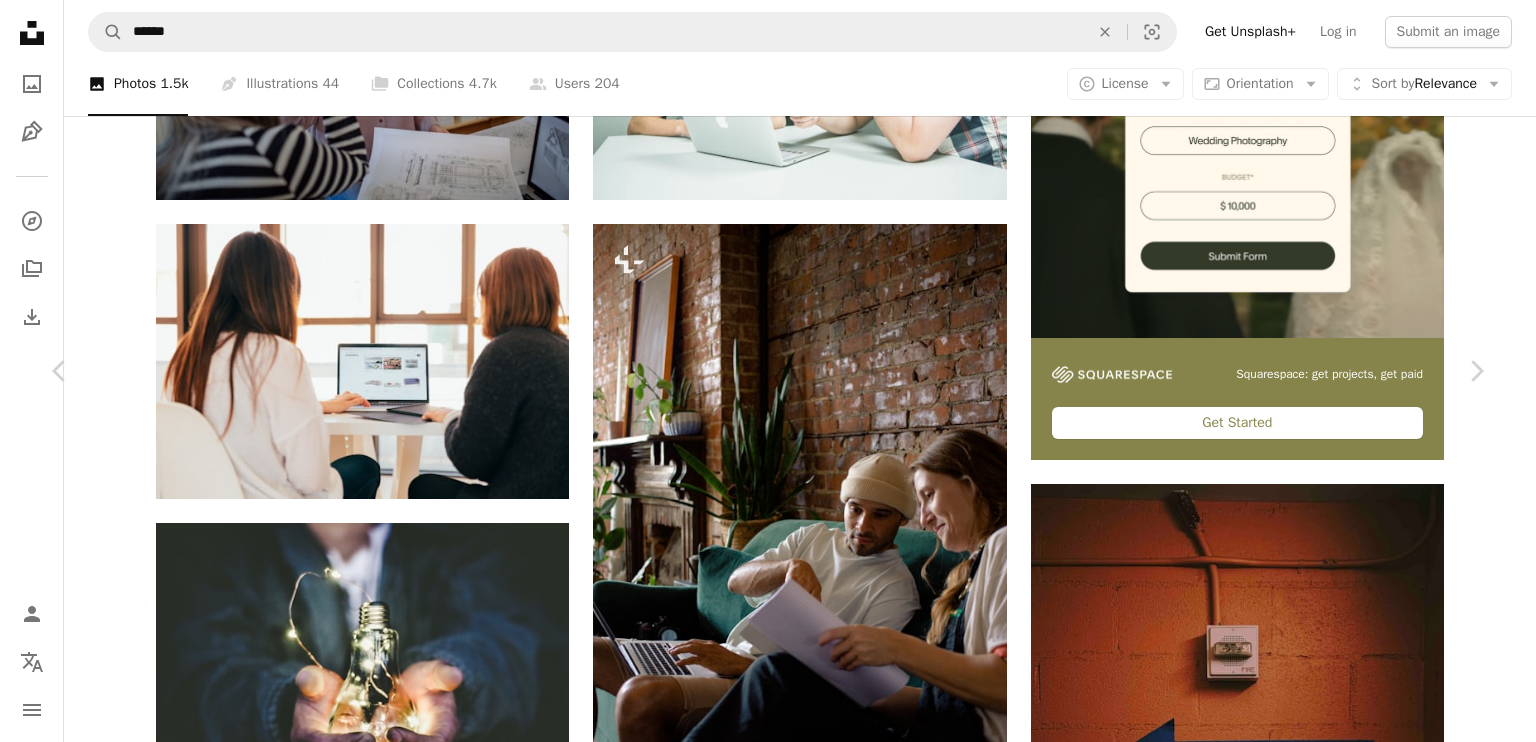 click on "( 640 x 426 )" at bounding box center (1254, 3845) 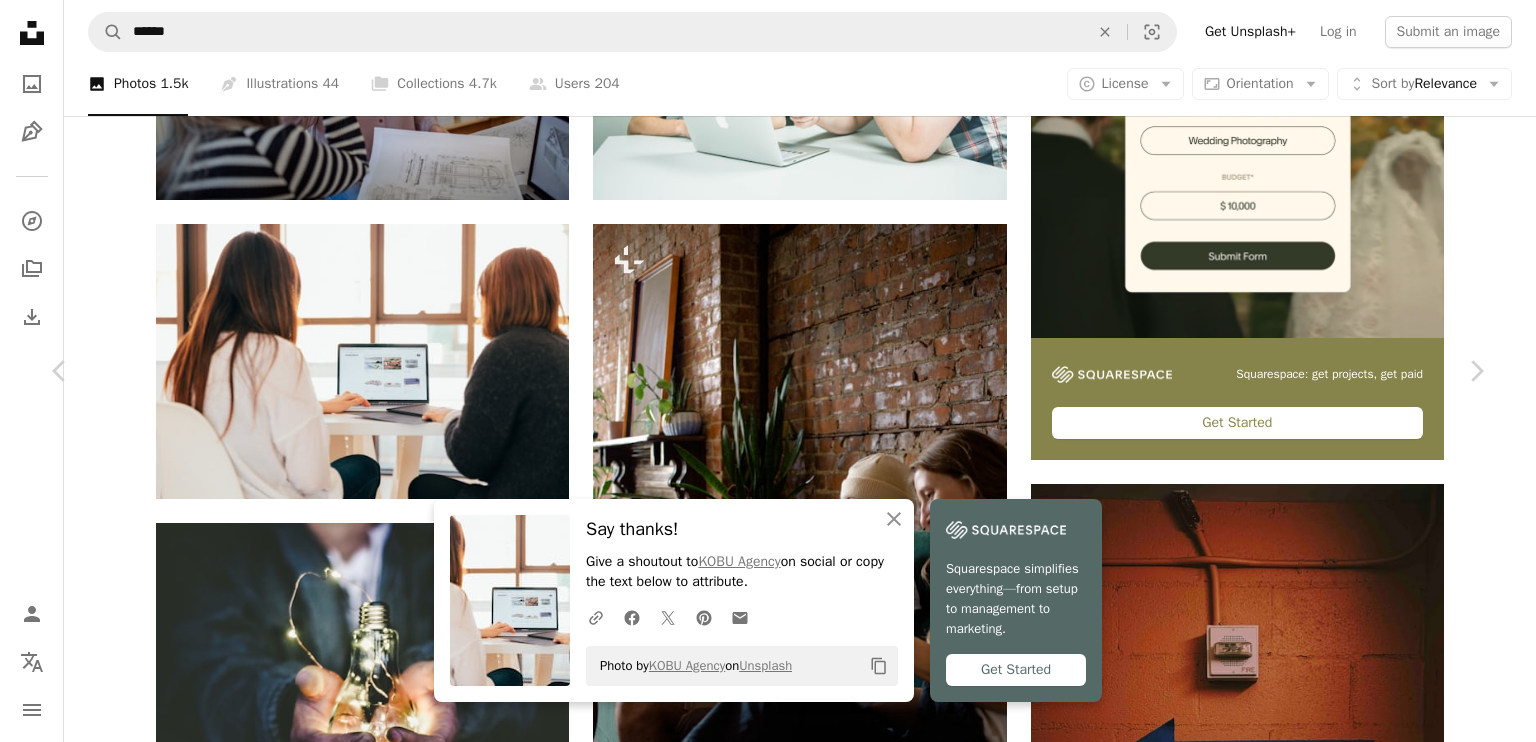 click on "An X shape Chevron left Chevron right An X shape Close Say thanks! Give a shoutout to KOBU Agency on social or copy the text below to attribute. A URL sharing icon (chains) Facebook icon X (formerly Twitter) icon Pinterest icon An envelope Photo by KOBU Agency on Unsplash
Copy content Squarespace simplifies everything—from setup to management to marketing. Get Started KOBU Agency Available for hire A checkmark inside of a circle A heart A plus sign Edit image   Plus sign for Unsplash+ Download free Chevron down Zoom in Views 91,356,818 Downloads 769,136 Featured in Photos , Business & Work , Work A forward-right arrow Share Info icon Info More Actions Searching A map marker KOBU Agency, [CITY], [COUNTRY] Calendar outlined Published on [MONTH] [DAY], [YEAR] Camera Canon, EOS 5D Mark IV Safety Free to use under the Unsplash License office woman computer laptop interior design work team design white table minimal window indoor mac macbook screen macbook pro sitting long hair business Free stock photos  |" at bounding box center (768, 4120) 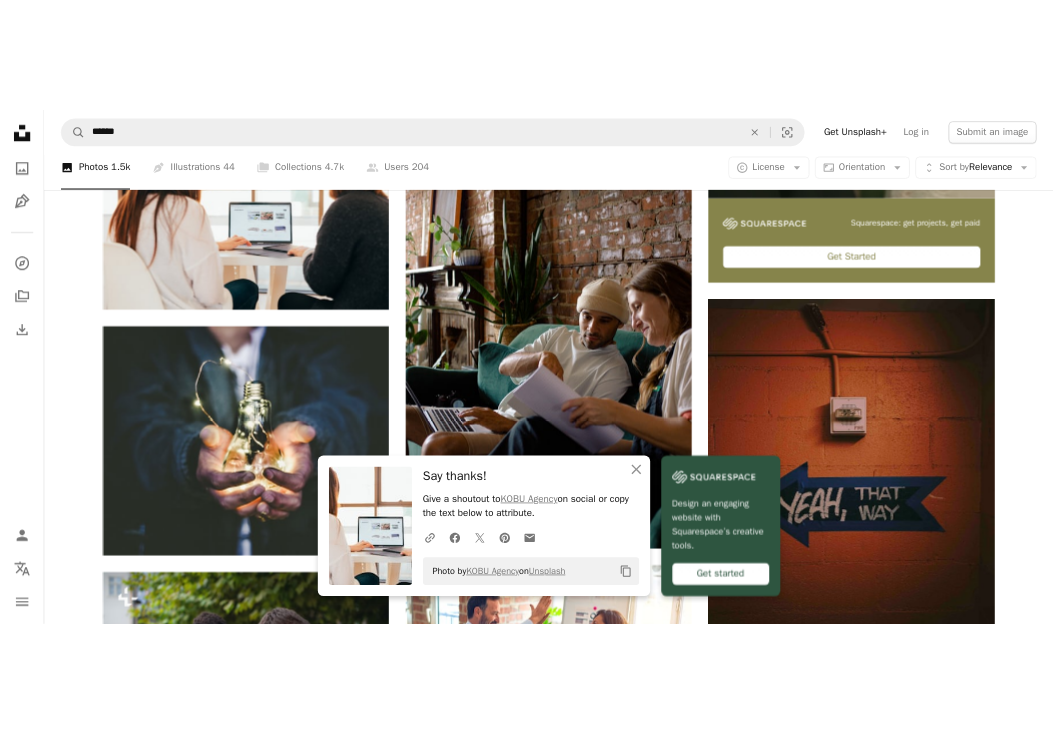 scroll, scrollTop: 709, scrollLeft: 0, axis: vertical 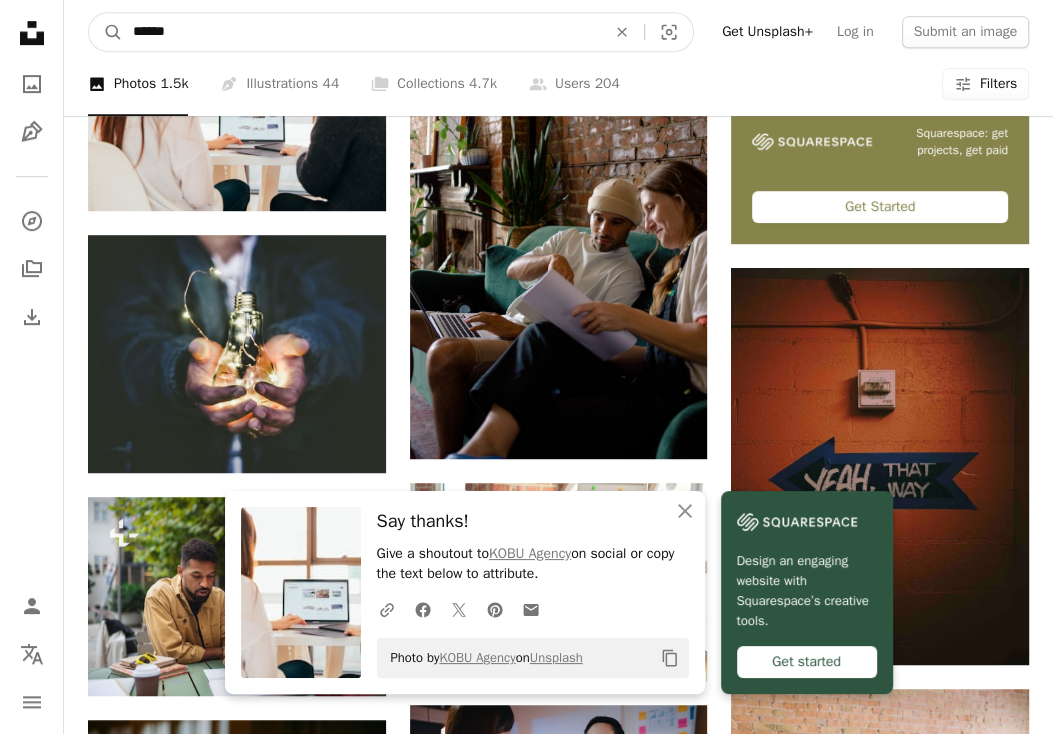click on "******" at bounding box center (361, 32) 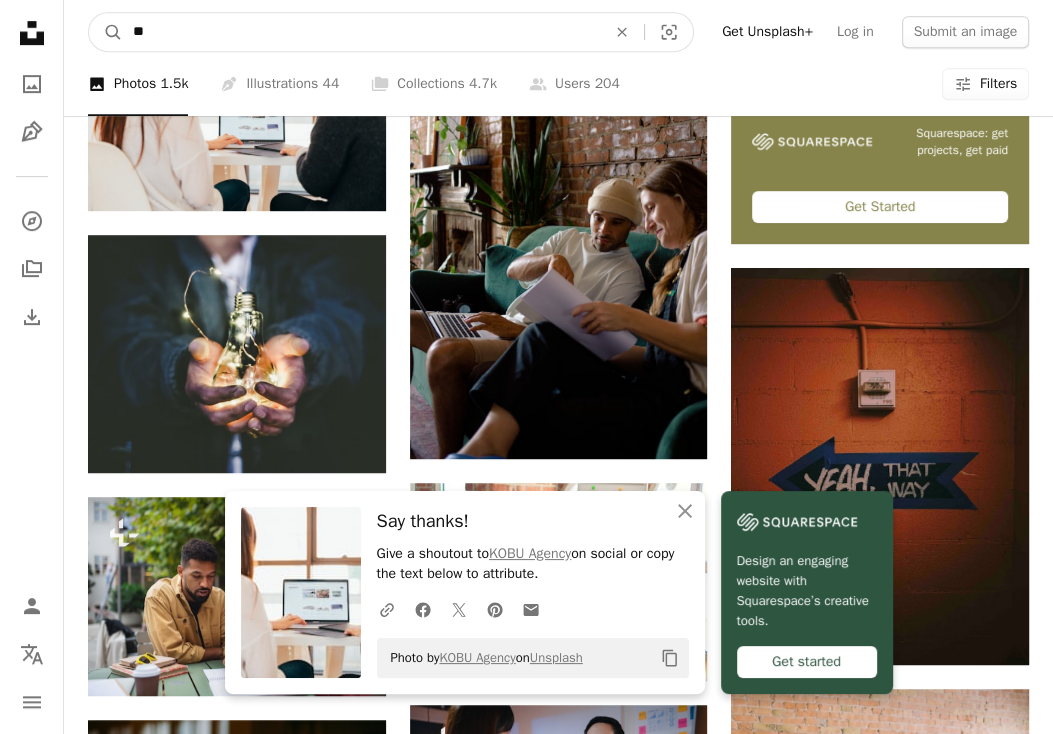 type on "*" 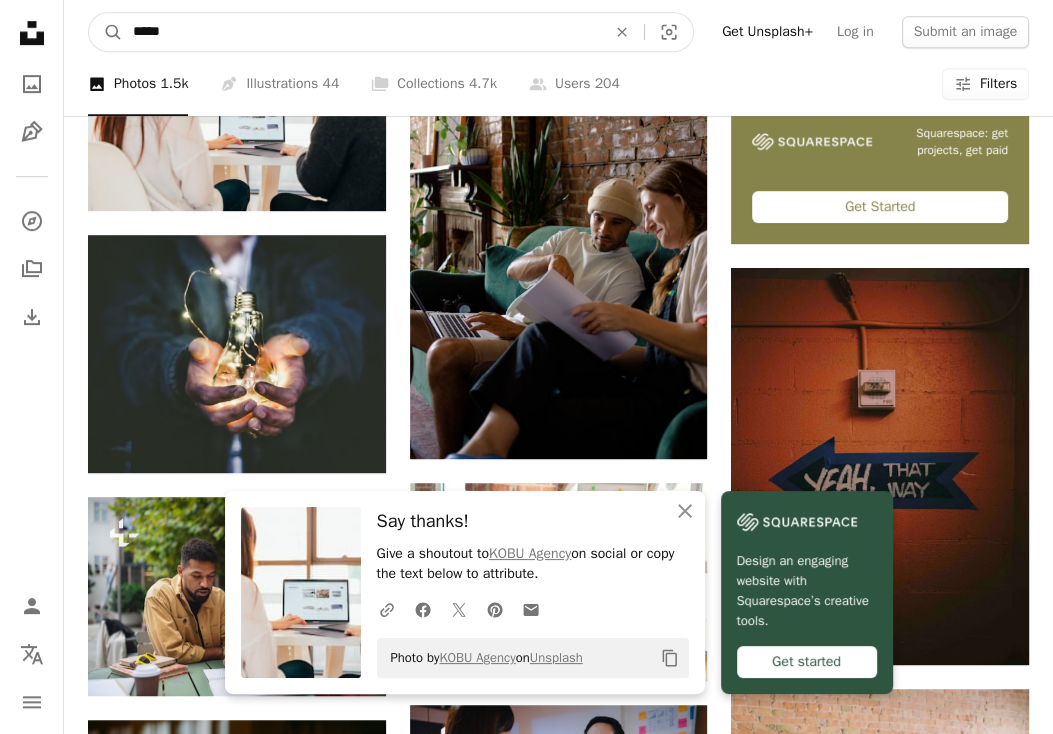 type on "*****" 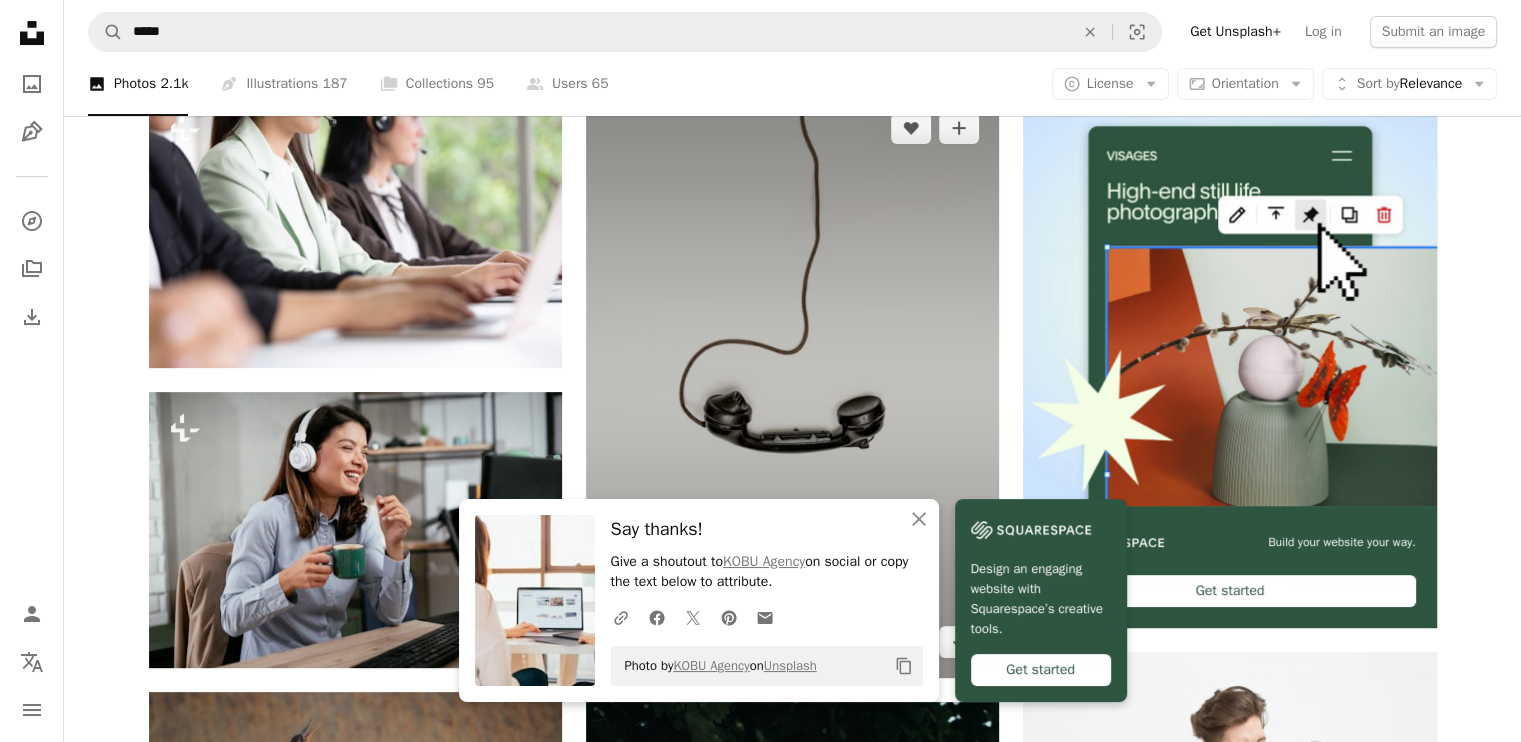 scroll, scrollTop: 408, scrollLeft: 0, axis: vertical 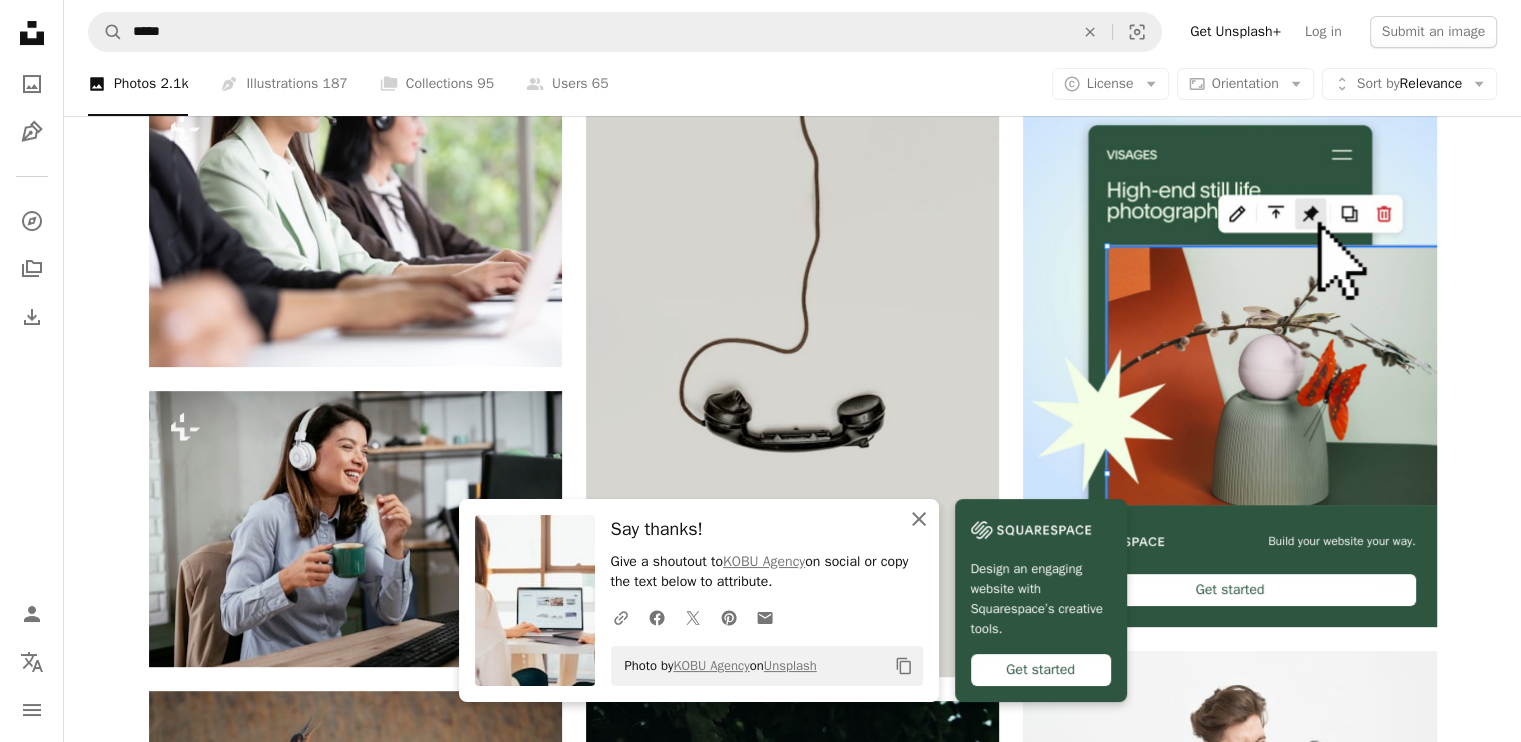 click on "An X shape" 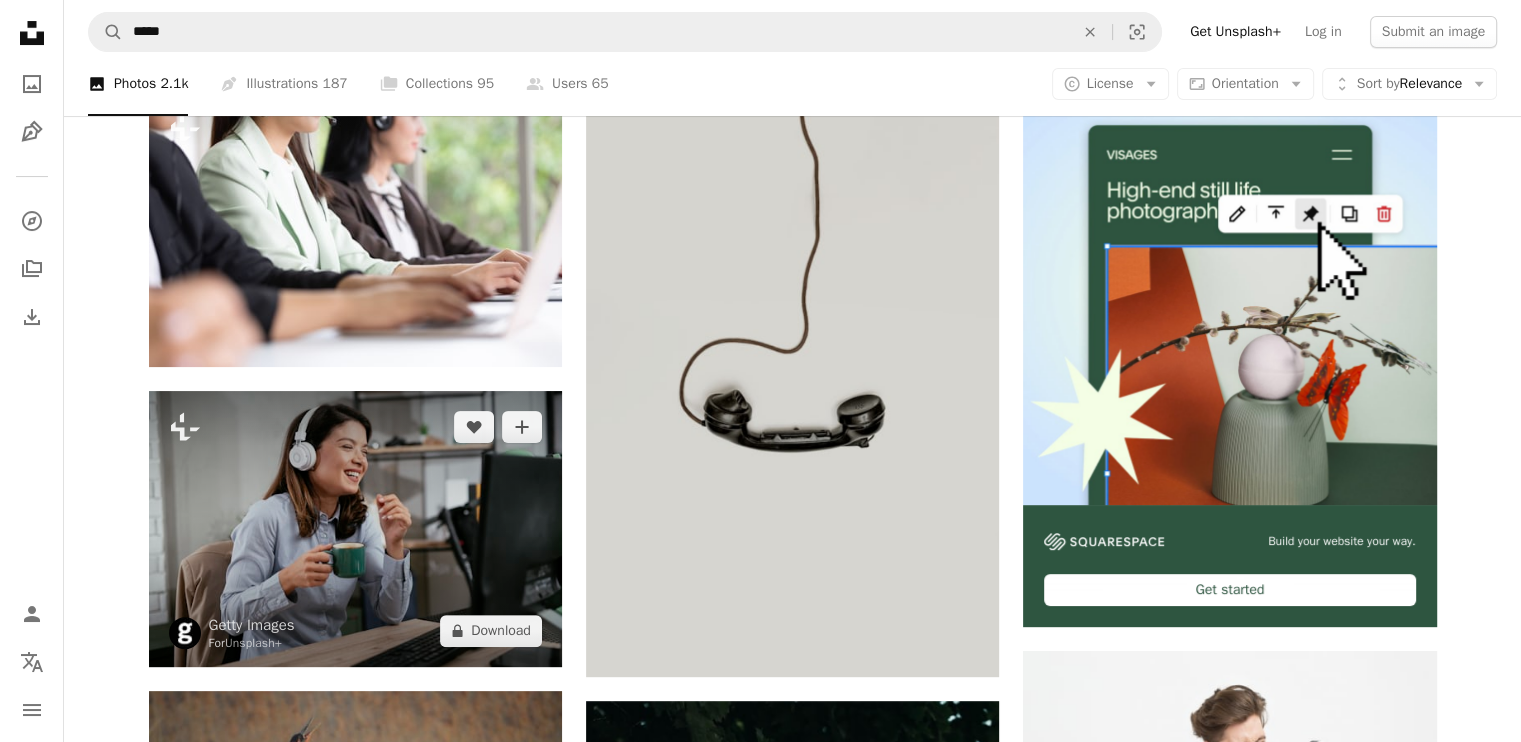 click at bounding box center [355, 528] 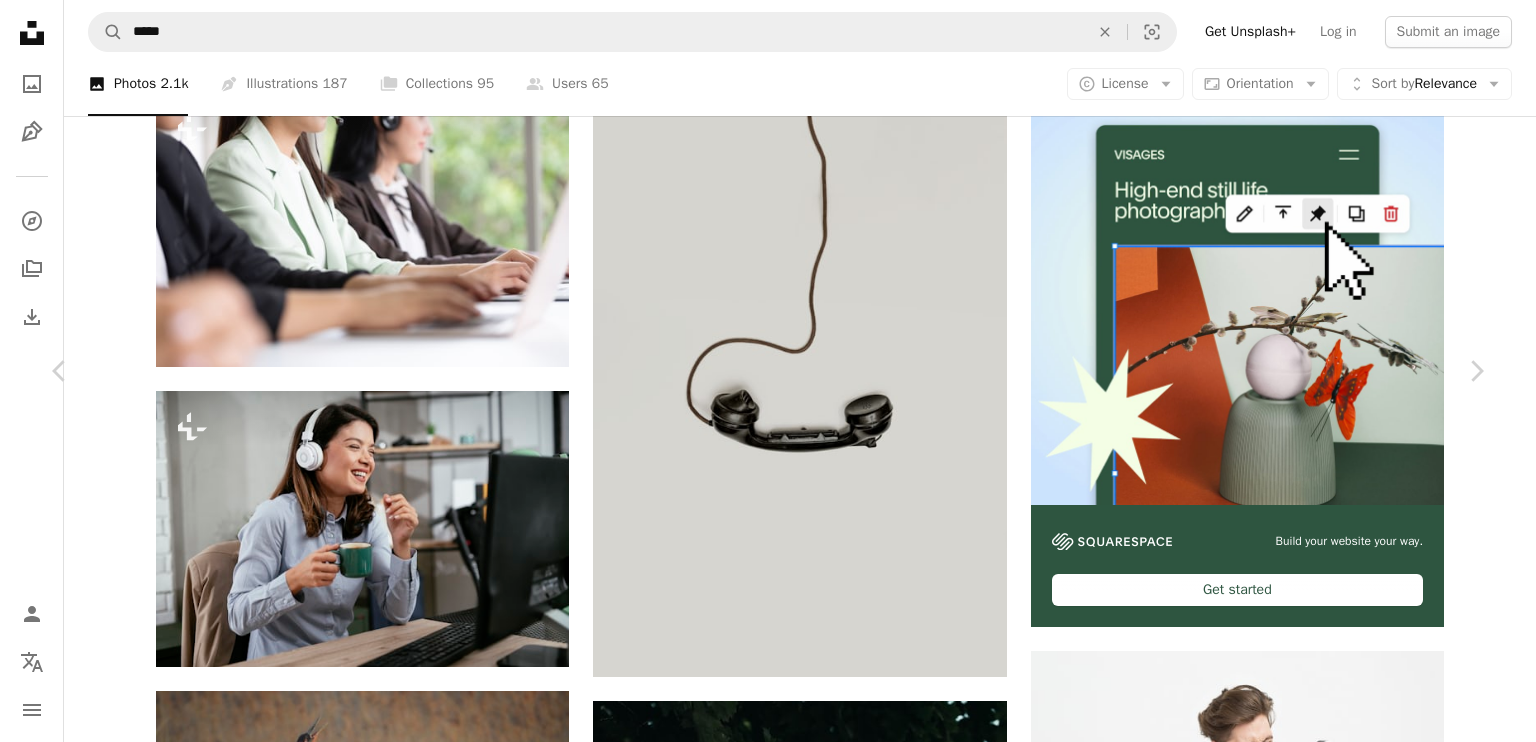 click on "An X shape" at bounding box center [20, 20] 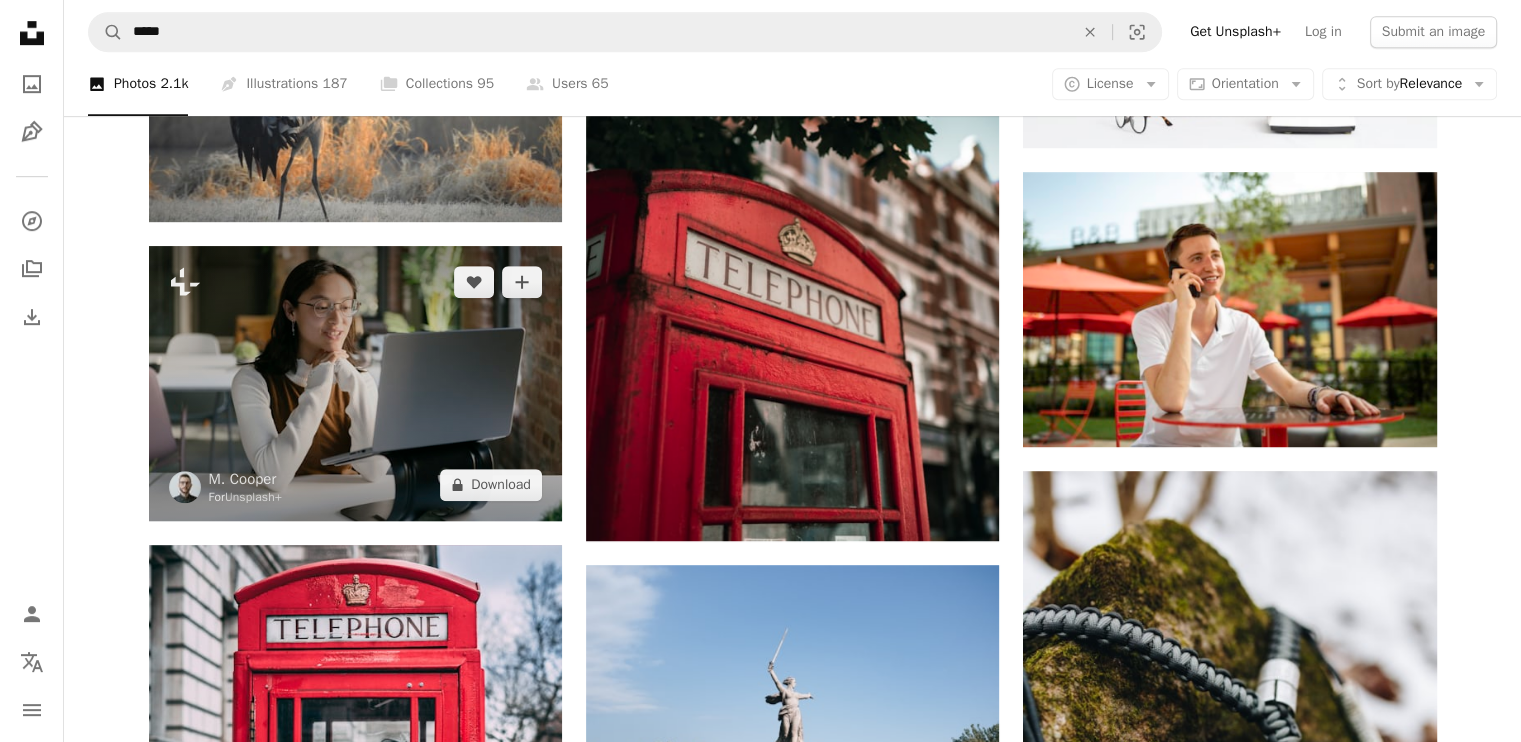 scroll, scrollTop: 1160, scrollLeft: 0, axis: vertical 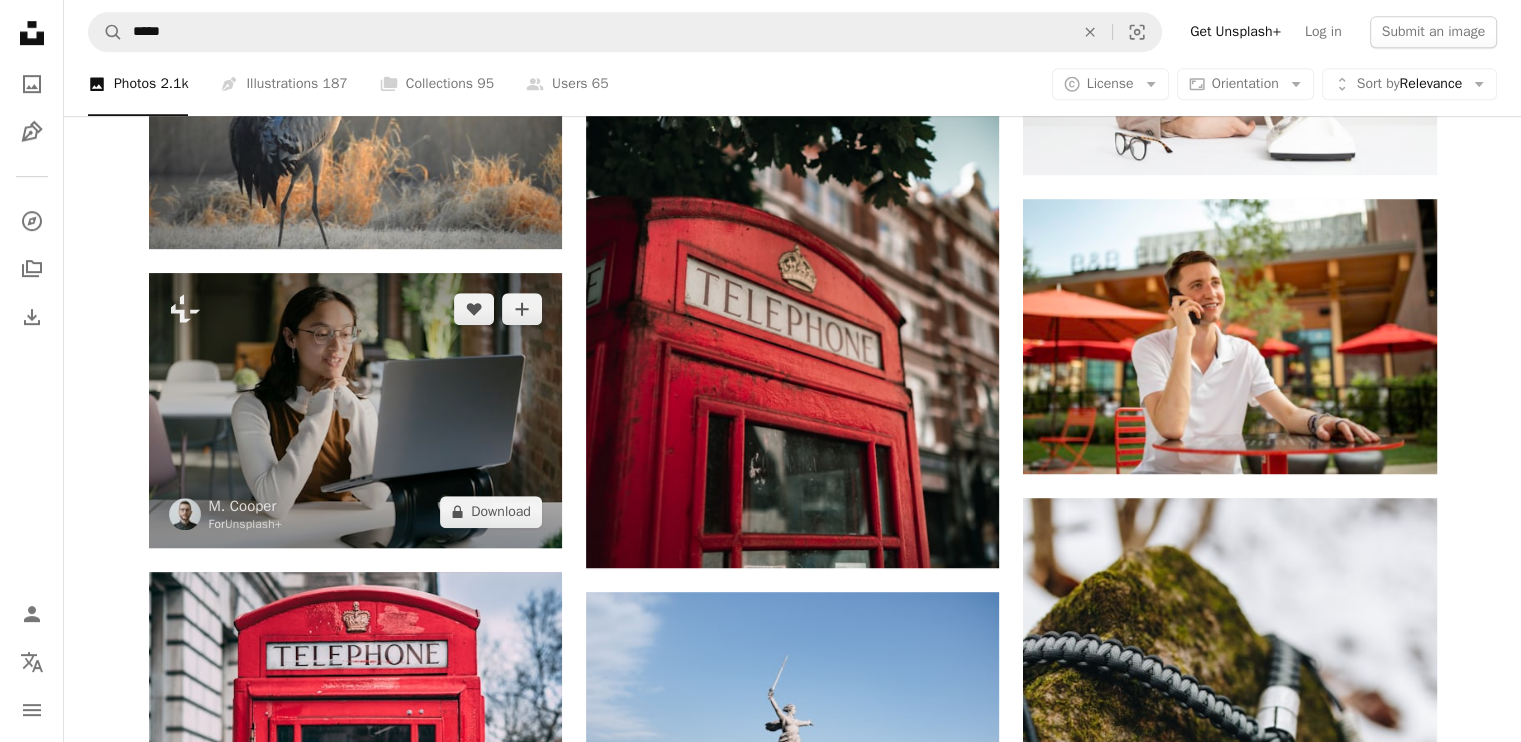 click at bounding box center [355, 410] 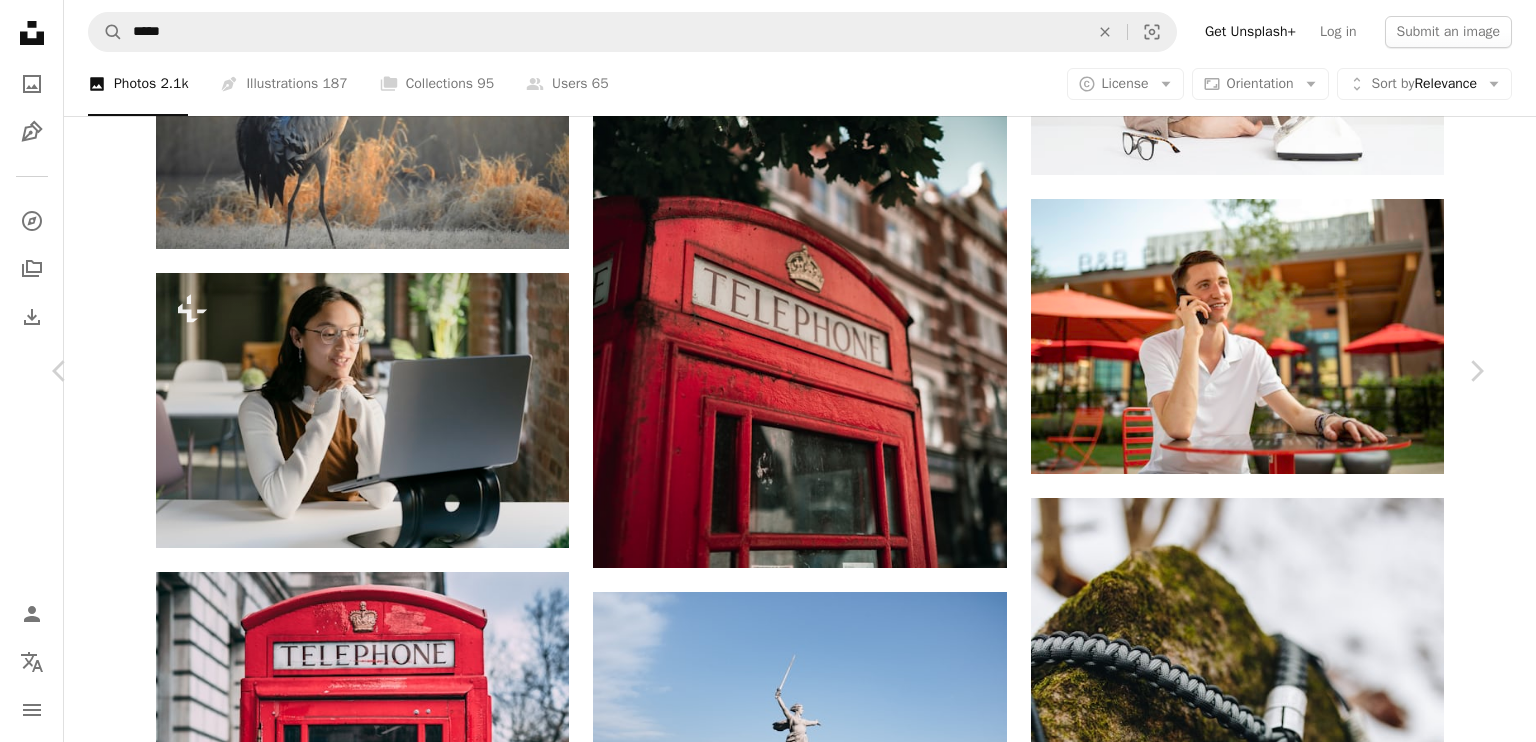 click on "An X shape" at bounding box center (20, 20) 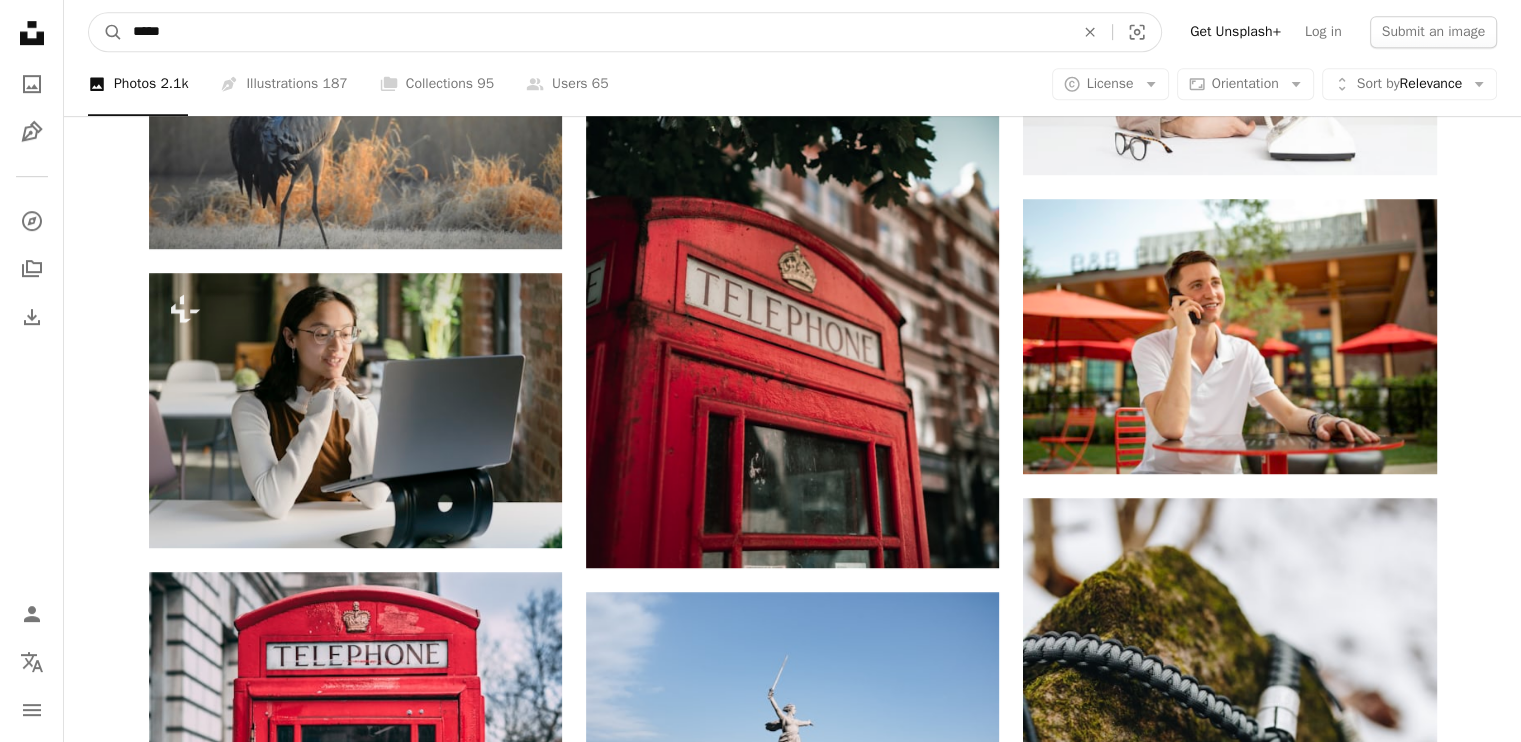 click on "*****" at bounding box center [595, 32] 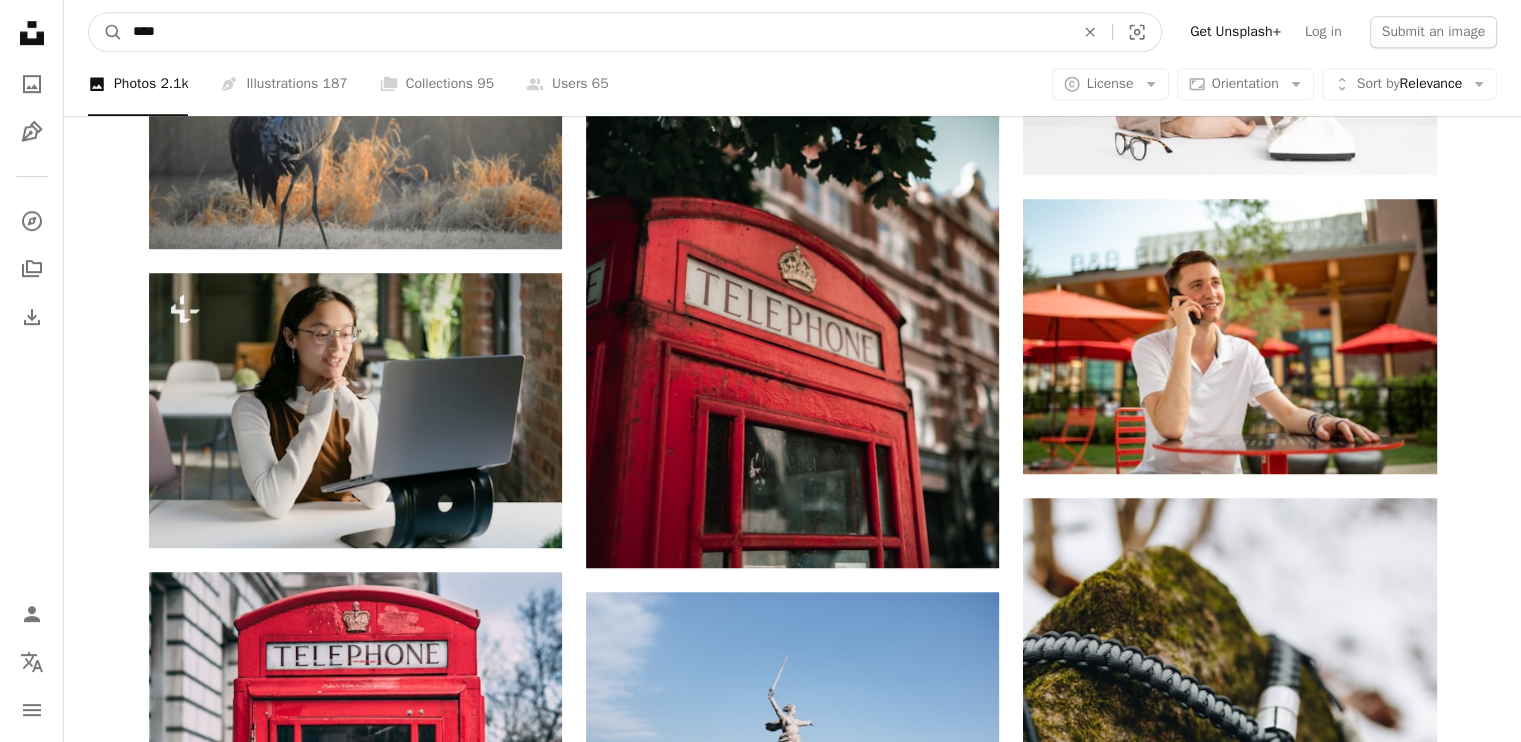 type on "****" 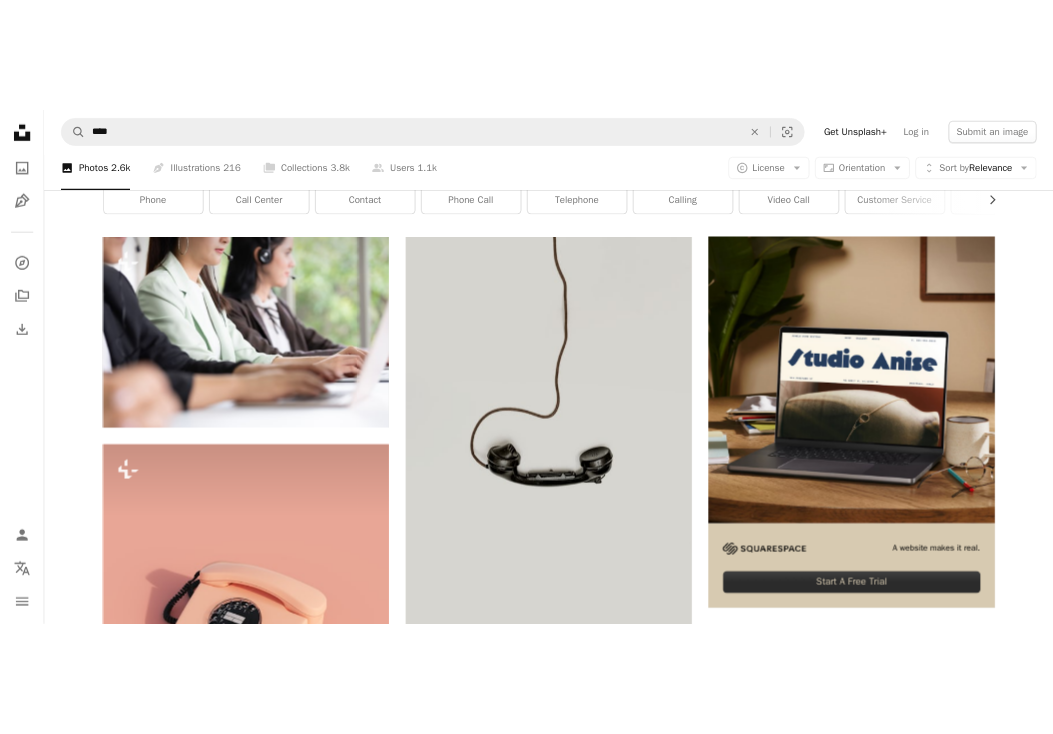 scroll, scrollTop: 316, scrollLeft: 0, axis: vertical 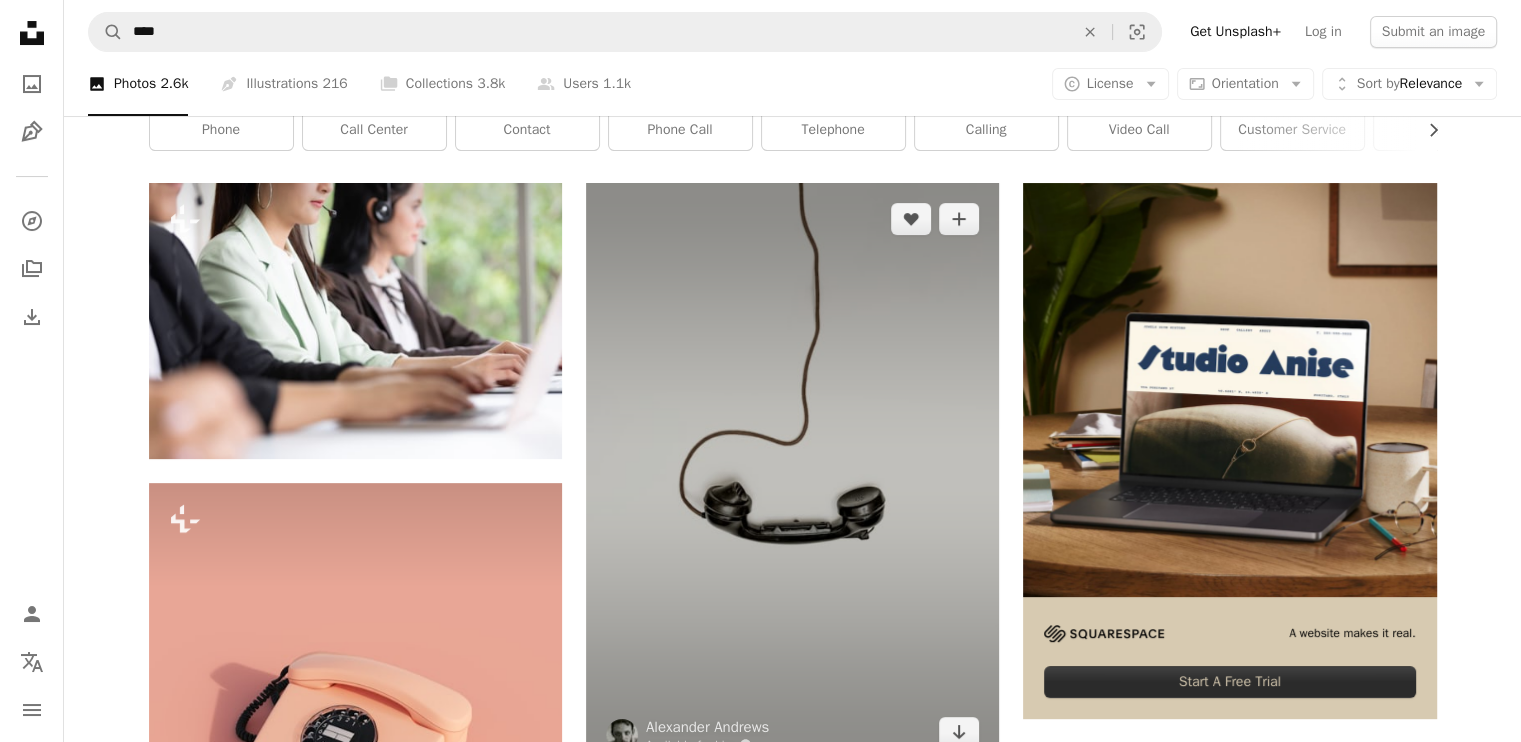 click at bounding box center (792, 475) 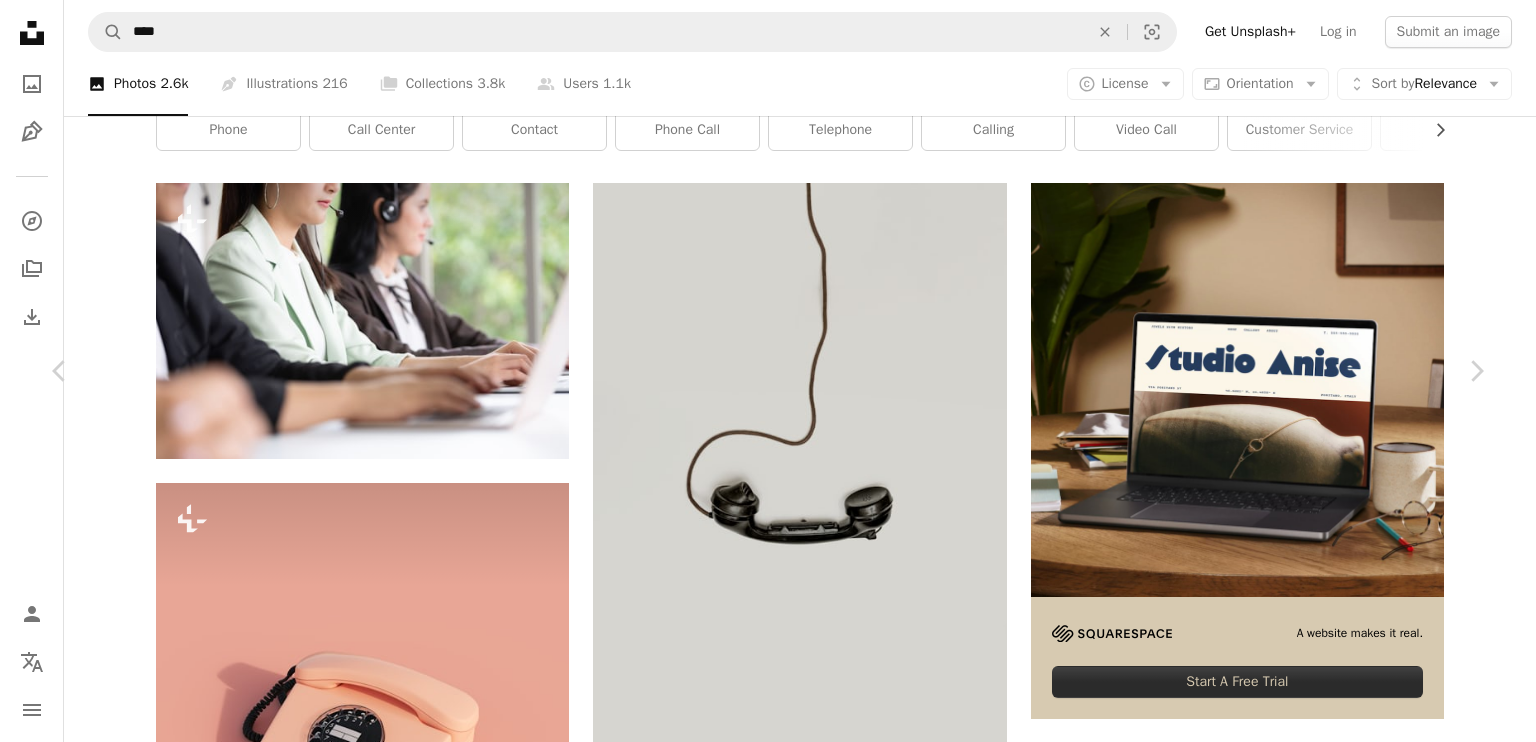 click on "Chevron down" at bounding box center [1360, 4125] 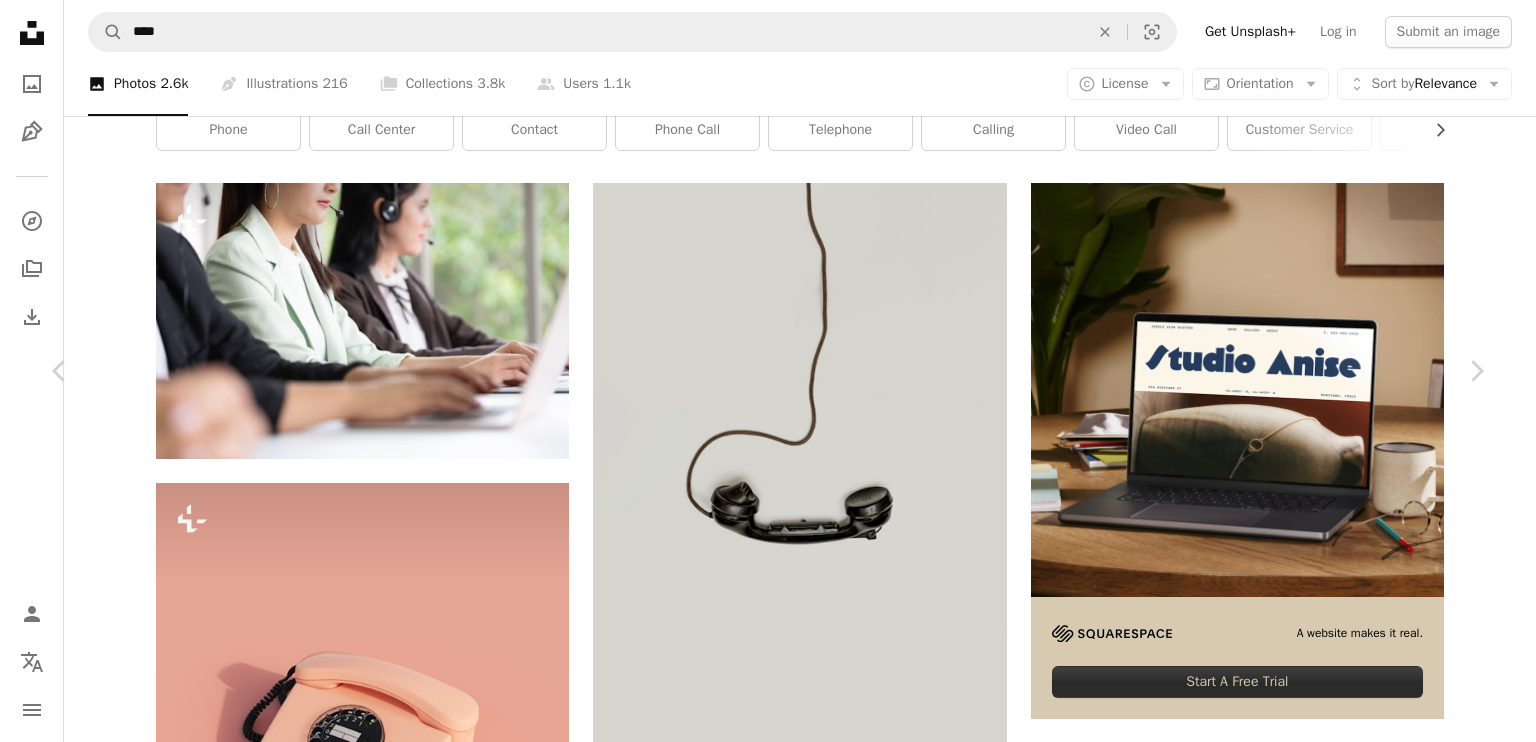 click on "Small   ( 640 x 906 )" at bounding box center (1260, 4175) 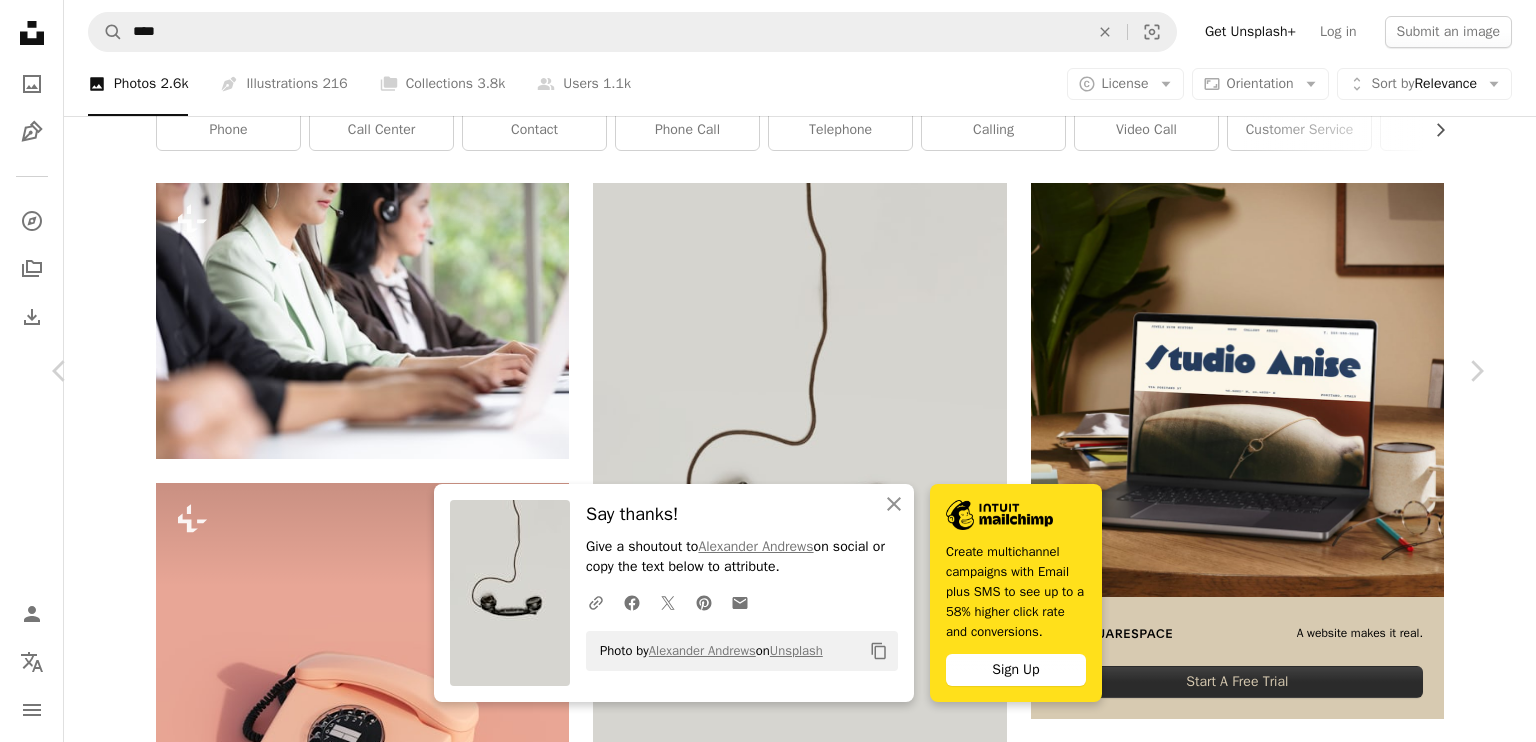 click on "An X shape" at bounding box center (20, 20) 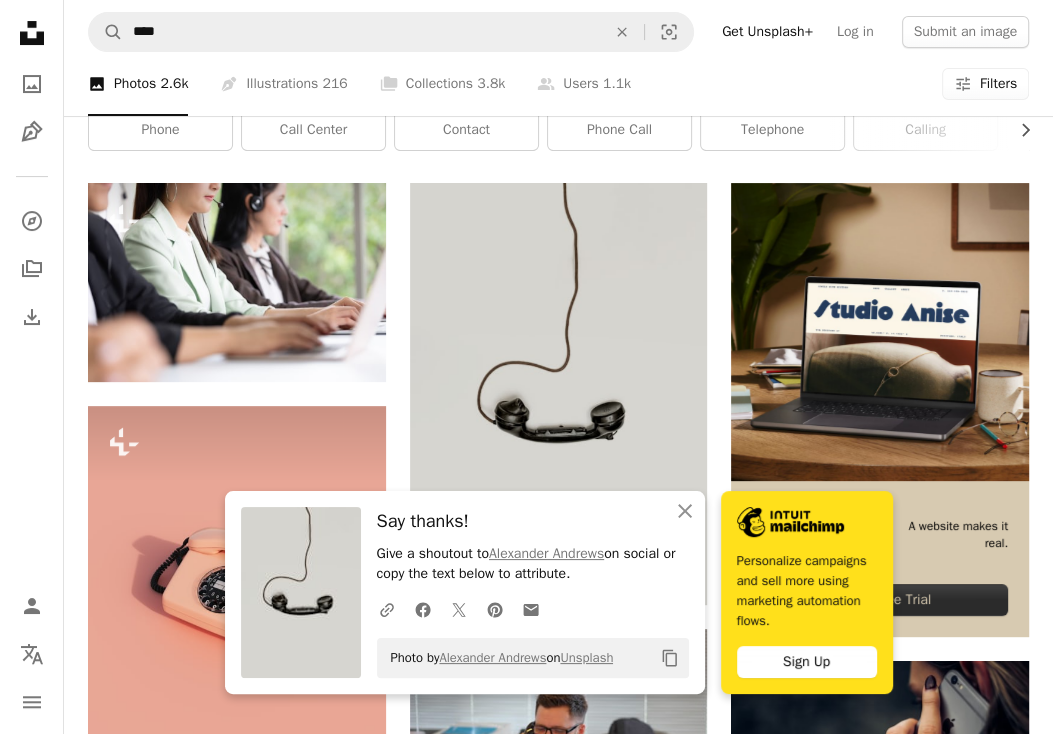 click on "A photo Photos   2.6k Pen Tool Illustrations   216 A stack of folders Collections   3.8k A group of people Users   1.1k A copyright icon © License Arrow down Aspect ratio Orientation Arrow down Unfold Sort by  Relevance Arrow down Filters Filters" at bounding box center (558, 84) 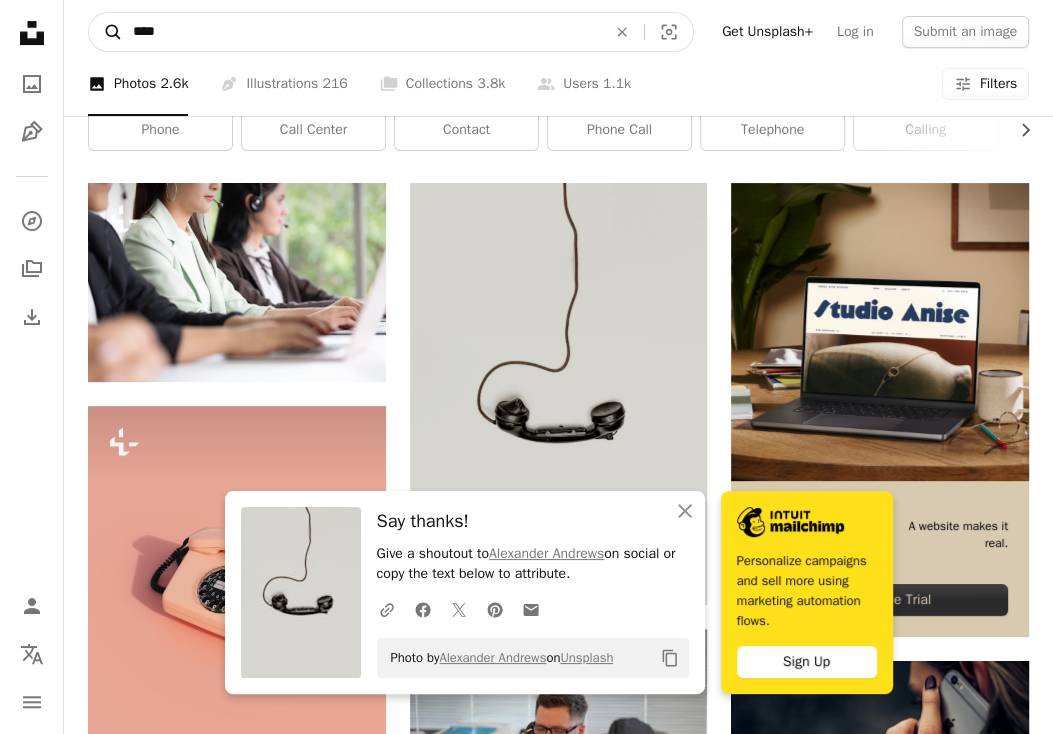 drag, startPoint x: 176, startPoint y: 44, endPoint x: 104, endPoint y: 36, distance: 72.443085 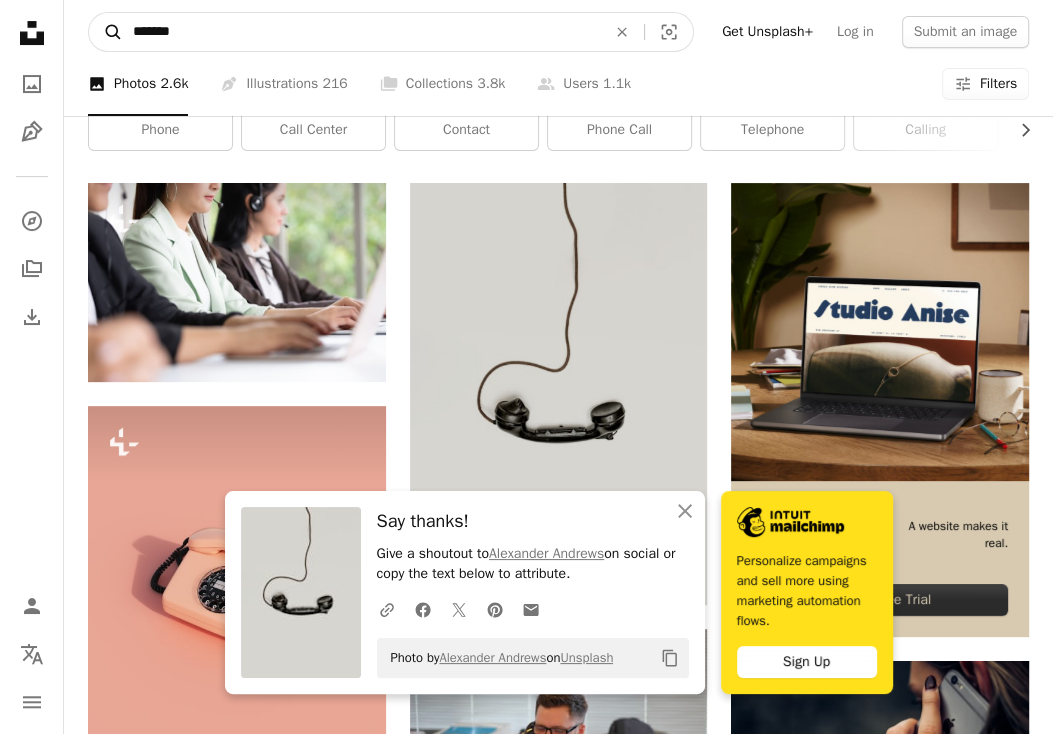 type on "*******" 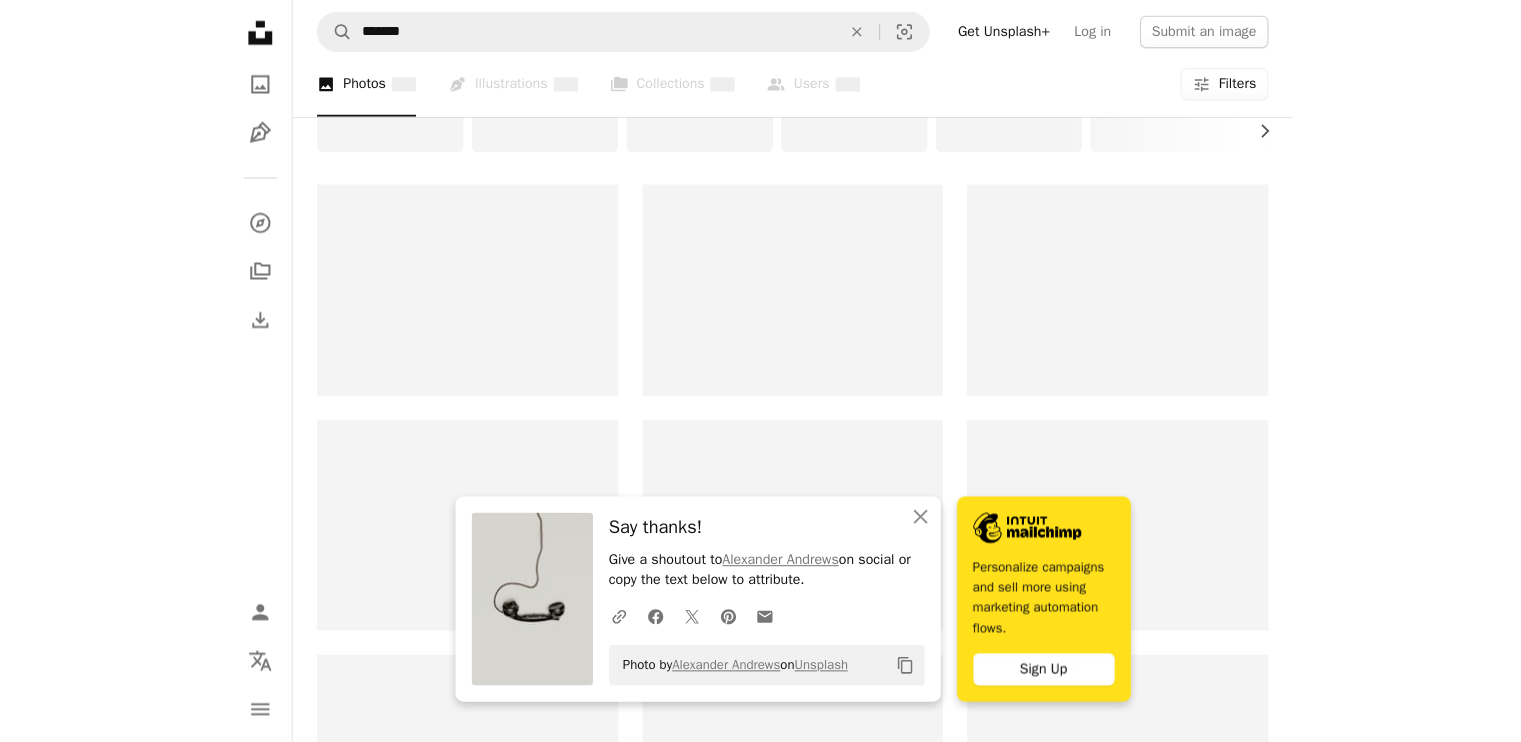 scroll, scrollTop: 0, scrollLeft: 0, axis: both 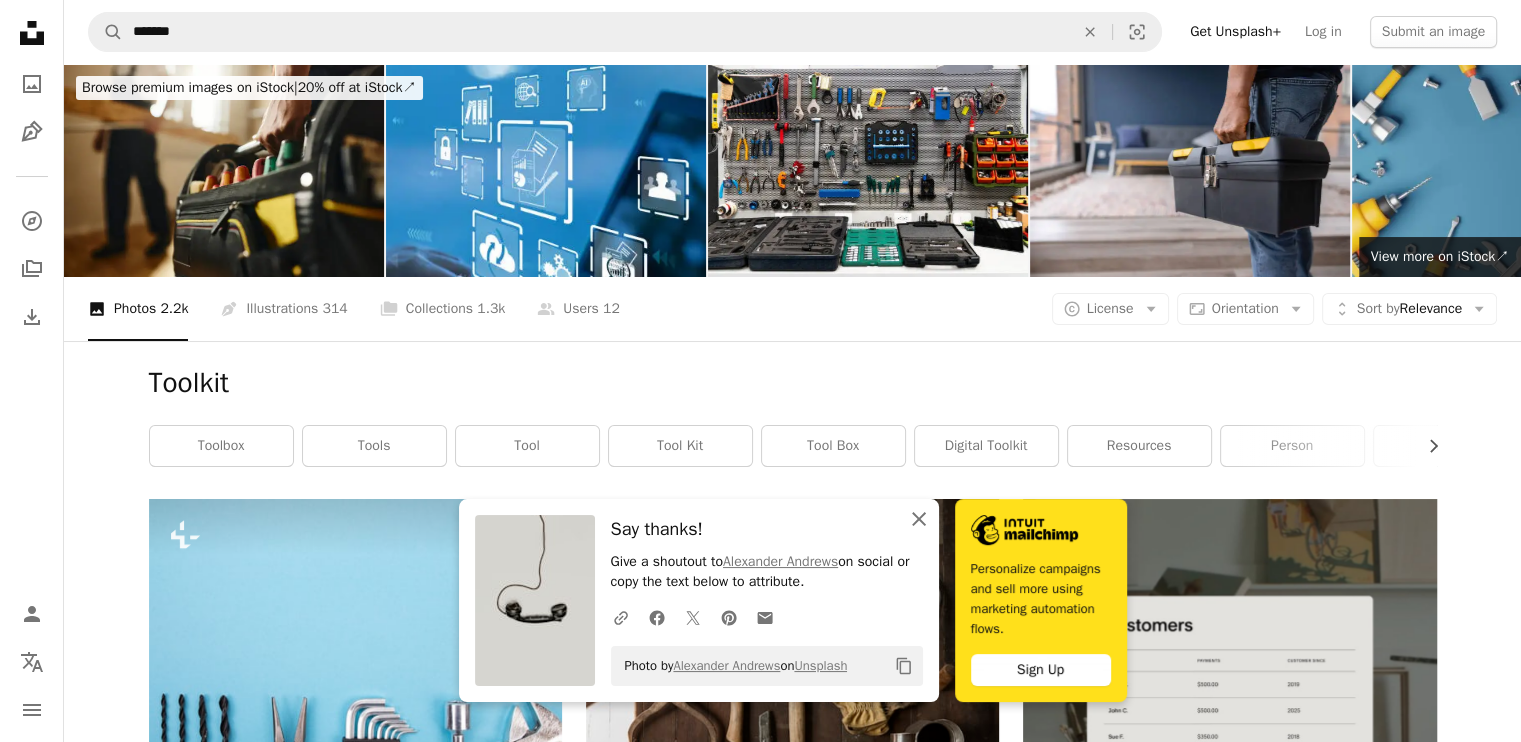 click on "An X shape" 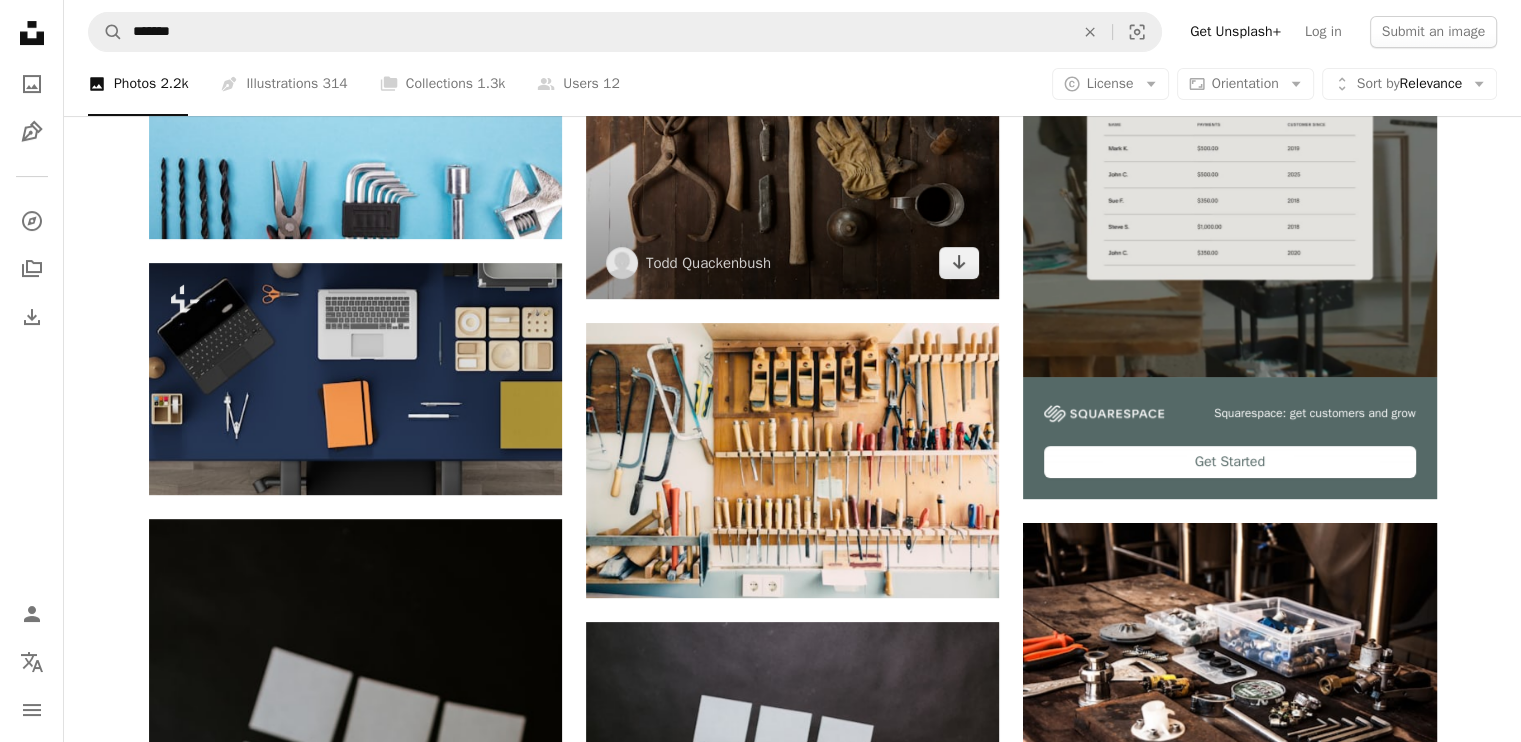 scroll, scrollTop: 543, scrollLeft: 0, axis: vertical 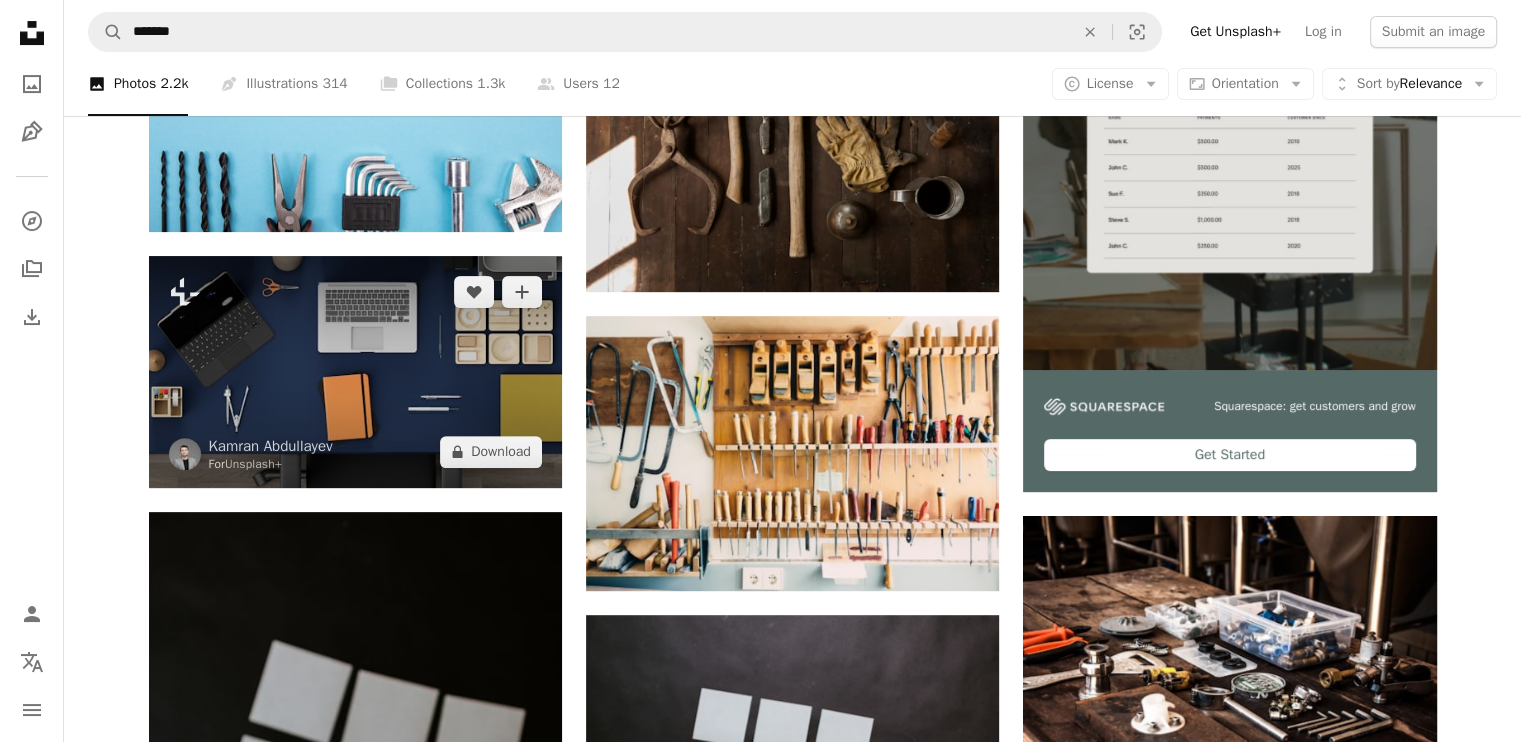 click at bounding box center [355, 372] 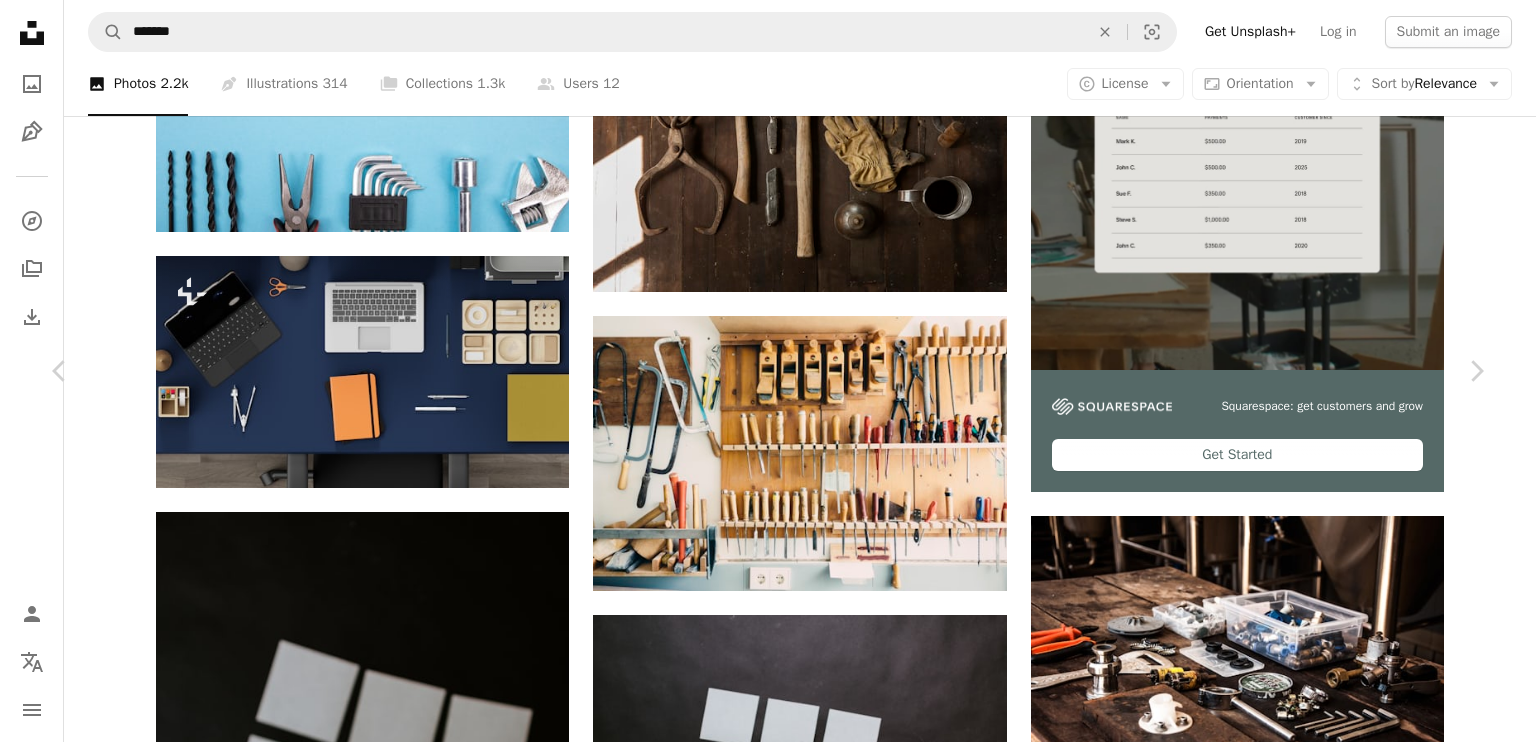 click on "An X shape Chevron left Chevron right [FIRST] [LAST] For Unsplash+ A heart A plus sign Edit image Plus sign for Unsplash+ A lock Download Zoom in A forward-right arrow Share More Actions Calendar outlined Published on [MONTH] [DAY], [YEAR] Safety Licensed under the Unsplash+ License work desk box tools journal agenda chart notes lock schedule mail stationery technical organize toolkit work table desk calendar notebook computer desk essentials Creative Commons images From this series Chevron right Plus sign for Unsplash+ Plus sign for Unsplash+ Plus sign for Unsplash+ Plus sign for Unsplash+ Related images Plus sign for Unsplash+ A heart A plus sign Getty Images For Unsplash+ A lock Download Plus sign for Unsplash+ A heart A plus sign Getty Images For Unsplash+ A lock Download Plus sign for Unsplash+ A heart A plus sign Getty Images For Unsplash+ A lock Download Plus sign for Unsplash+ A heart A plus sign Acme Studio For Unsplash+ A lock Download Plus sign for Unsplash+ A heart A plus sign For" at bounding box center [768, 4615] 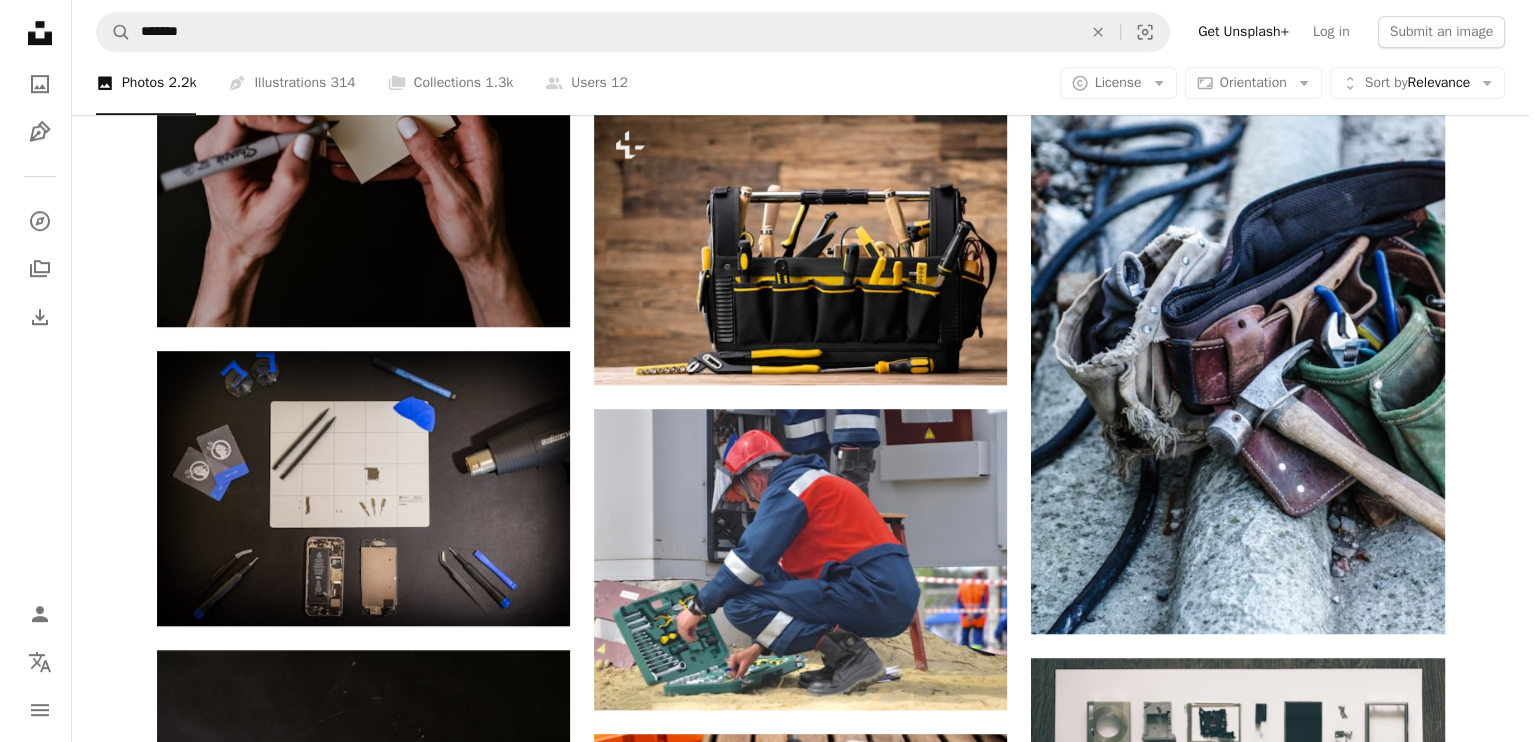 scroll, scrollTop: 1349, scrollLeft: 0, axis: vertical 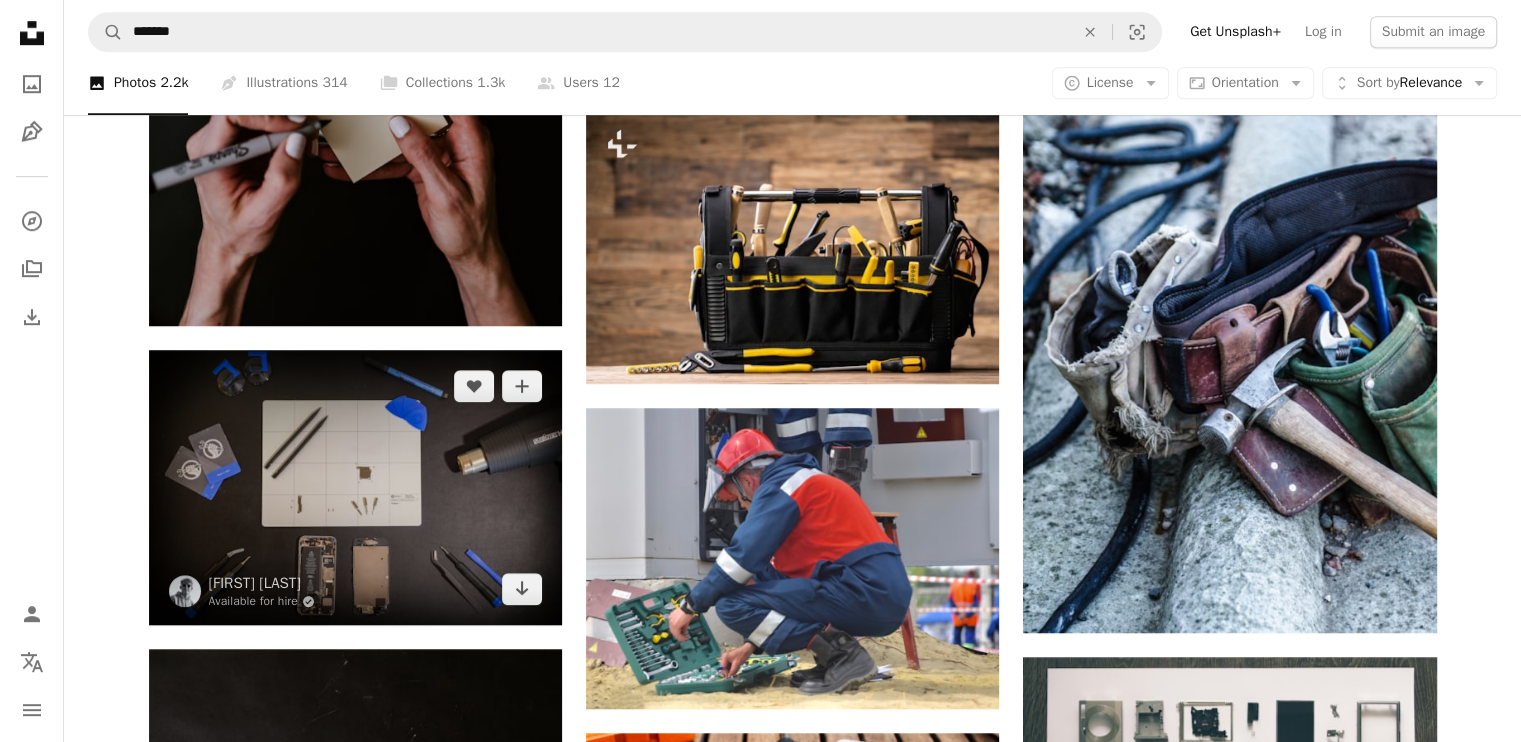 click at bounding box center (355, 487) 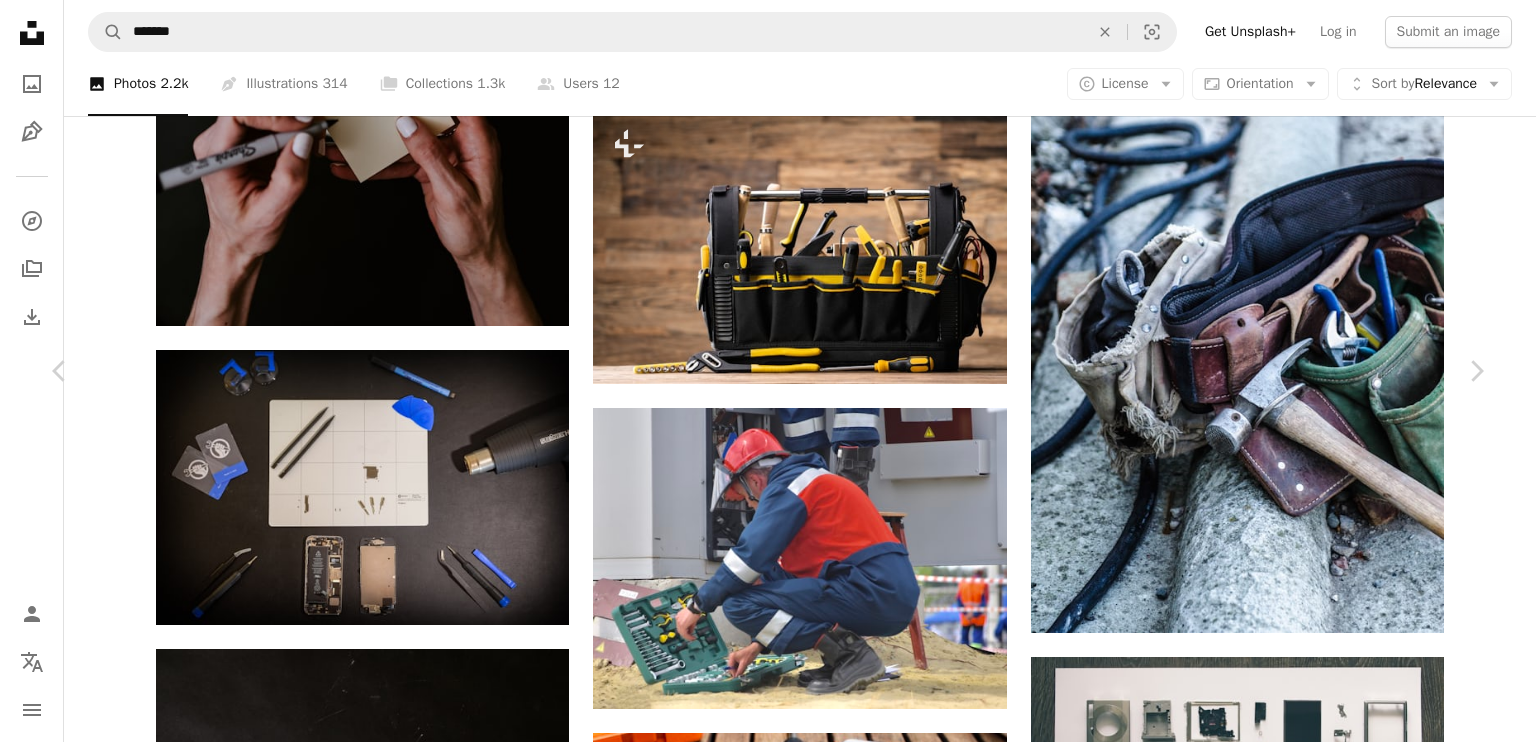 click on "Chevron down" 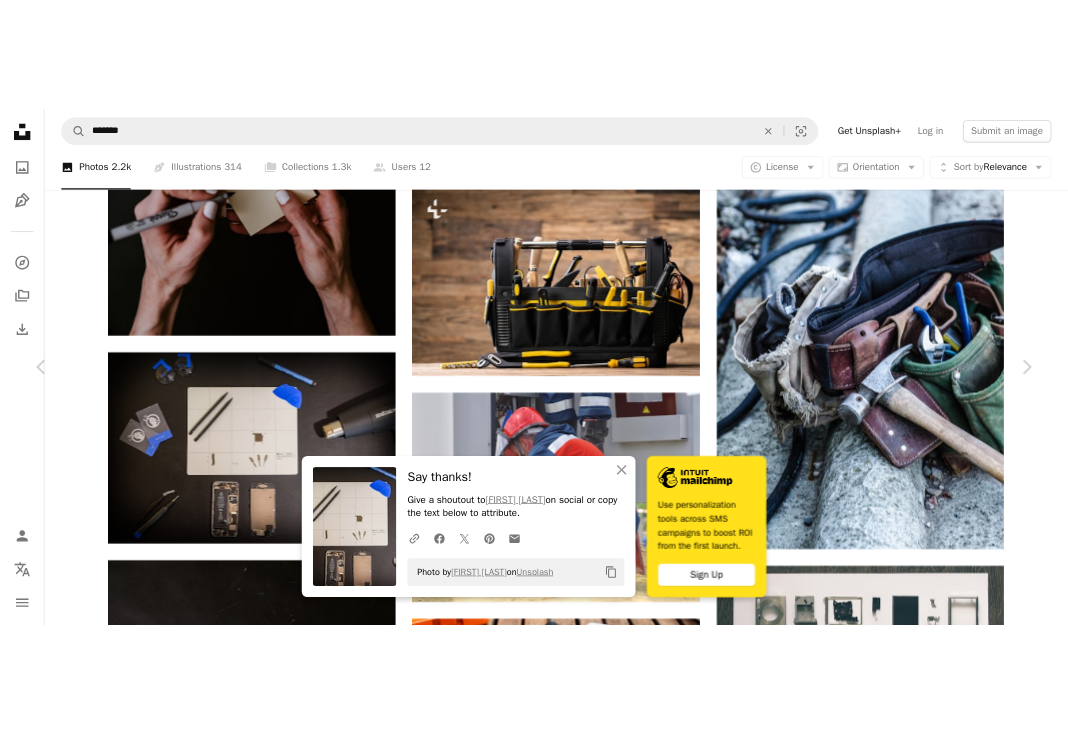 scroll, scrollTop: 1207, scrollLeft: 0, axis: vertical 